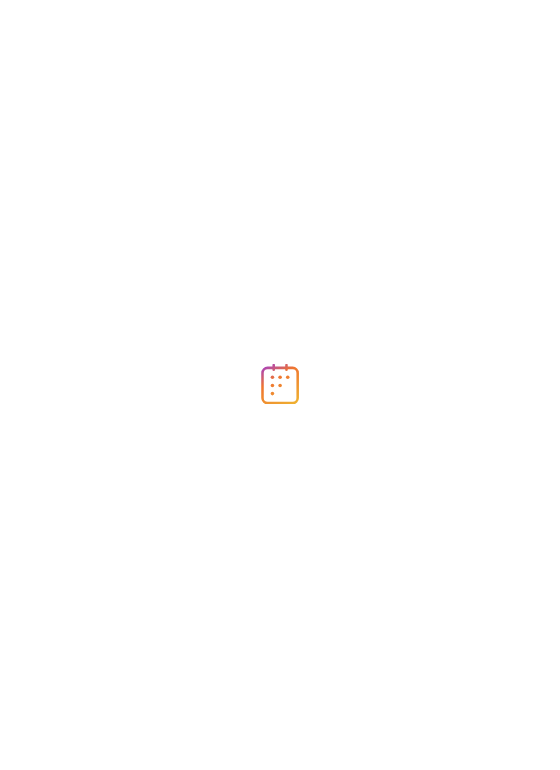 scroll, scrollTop: 0, scrollLeft: 0, axis: both 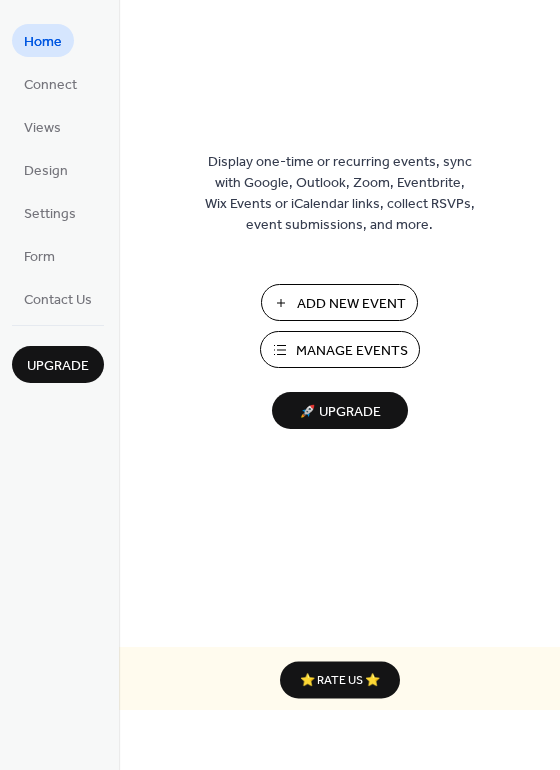 click on "Add New Event" at bounding box center [351, 304] 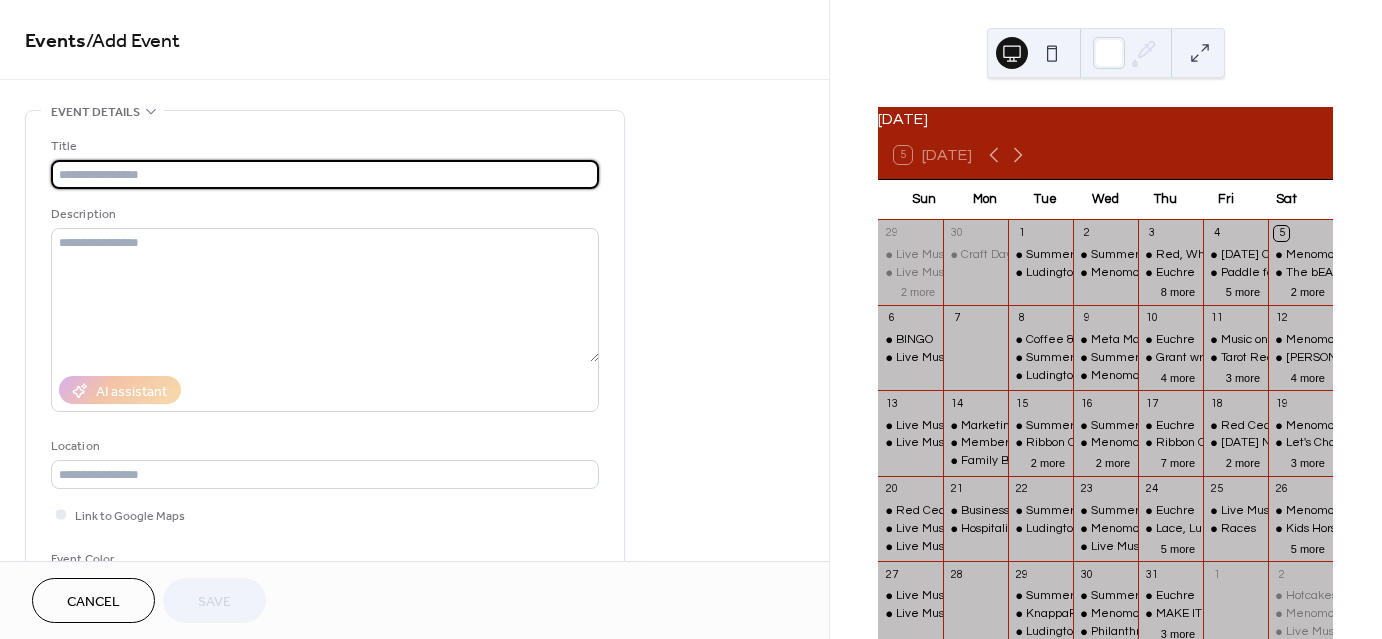 scroll, scrollTop: 0, scrollLeft: 0, axis: both 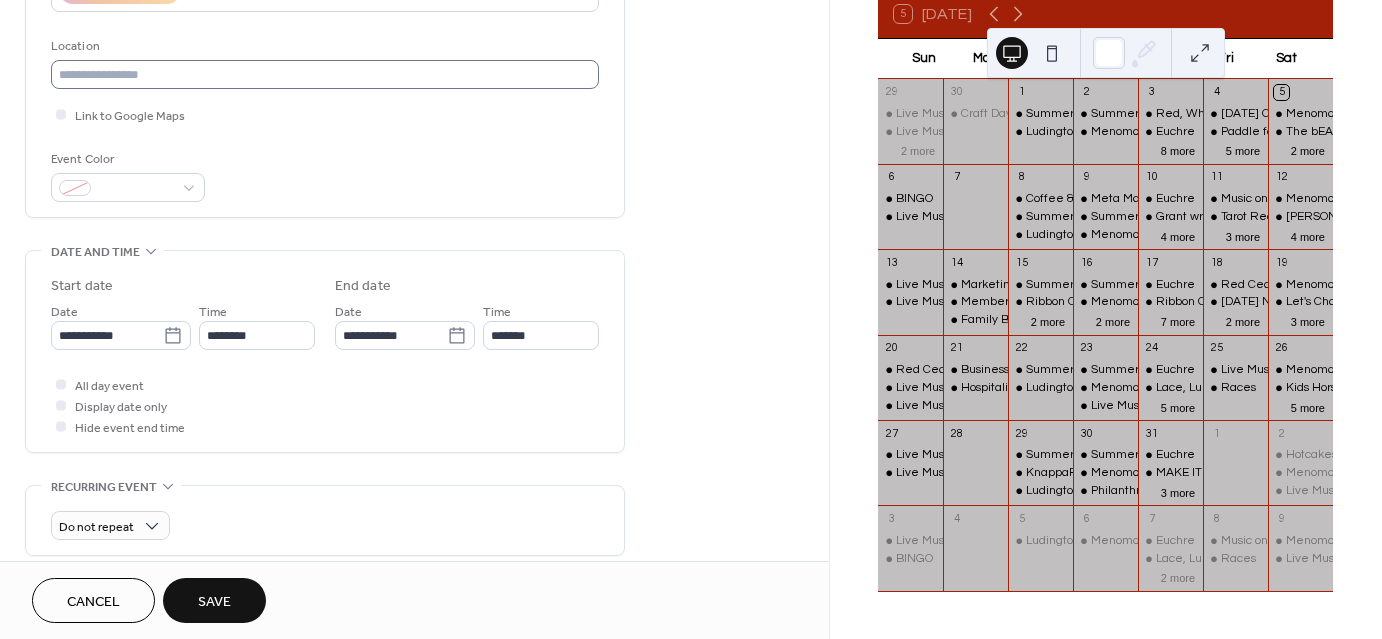 type on "**********" 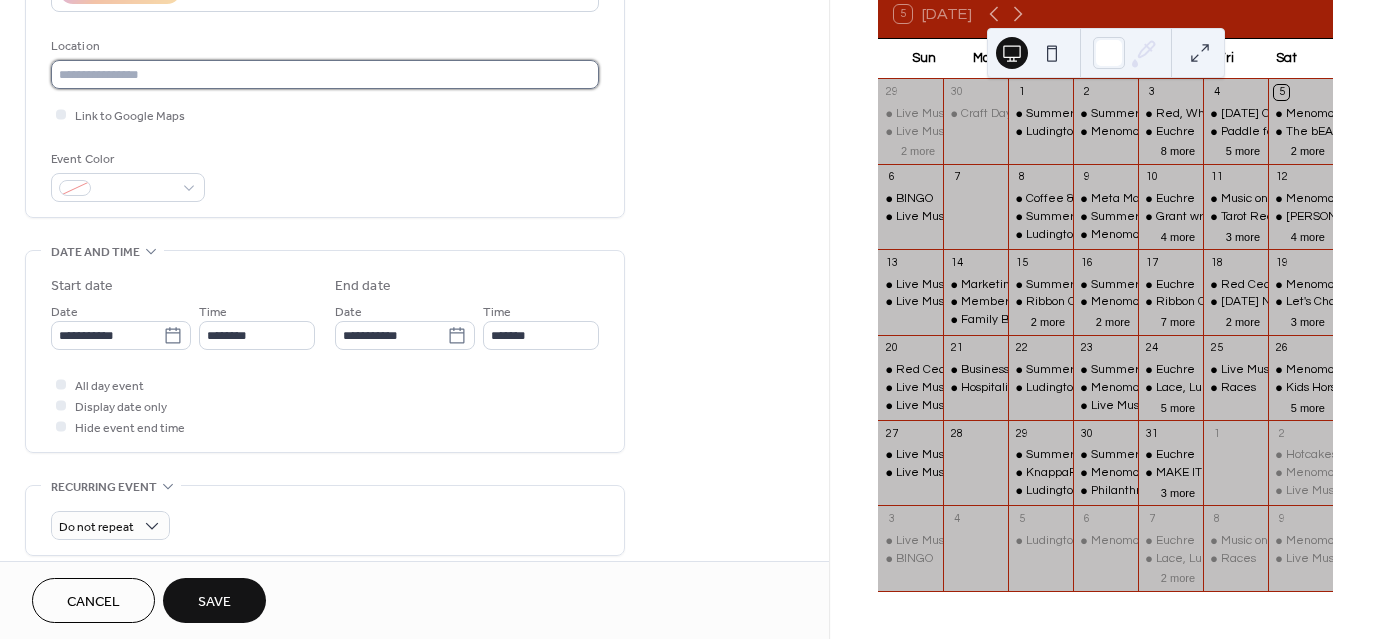 click at bounding box center [325, 74] 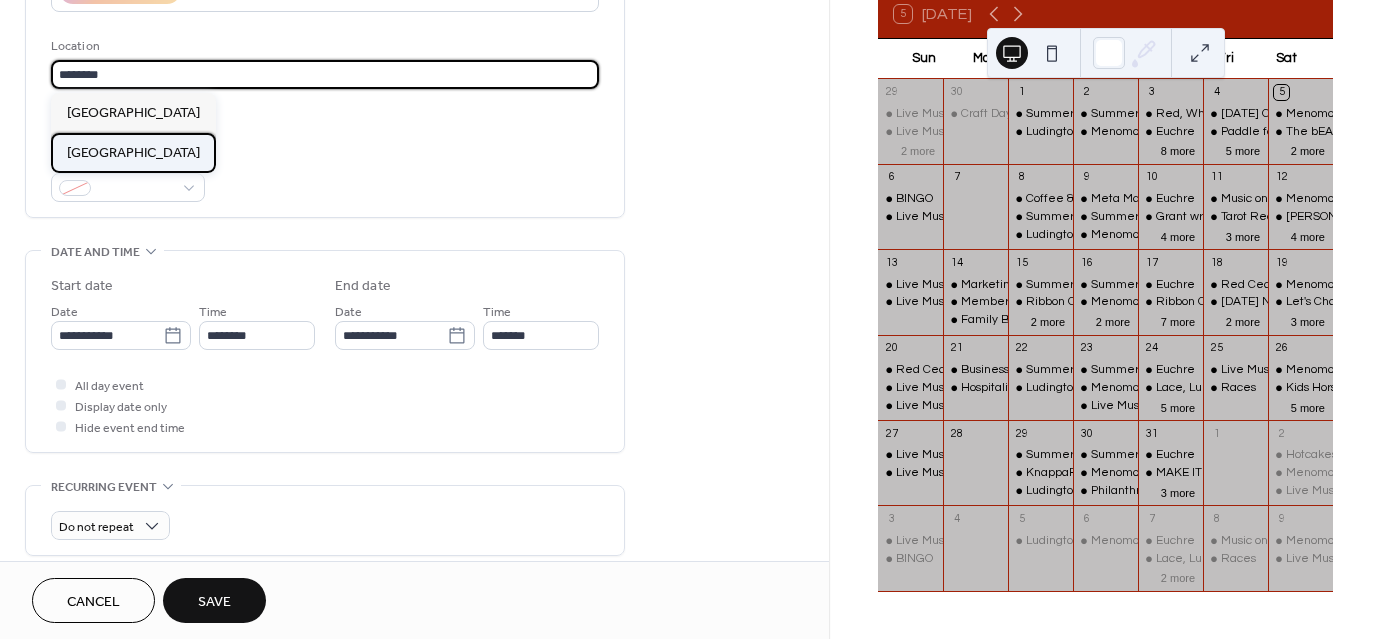 click on "WoodWind Park" at bounding box center [133, 153] 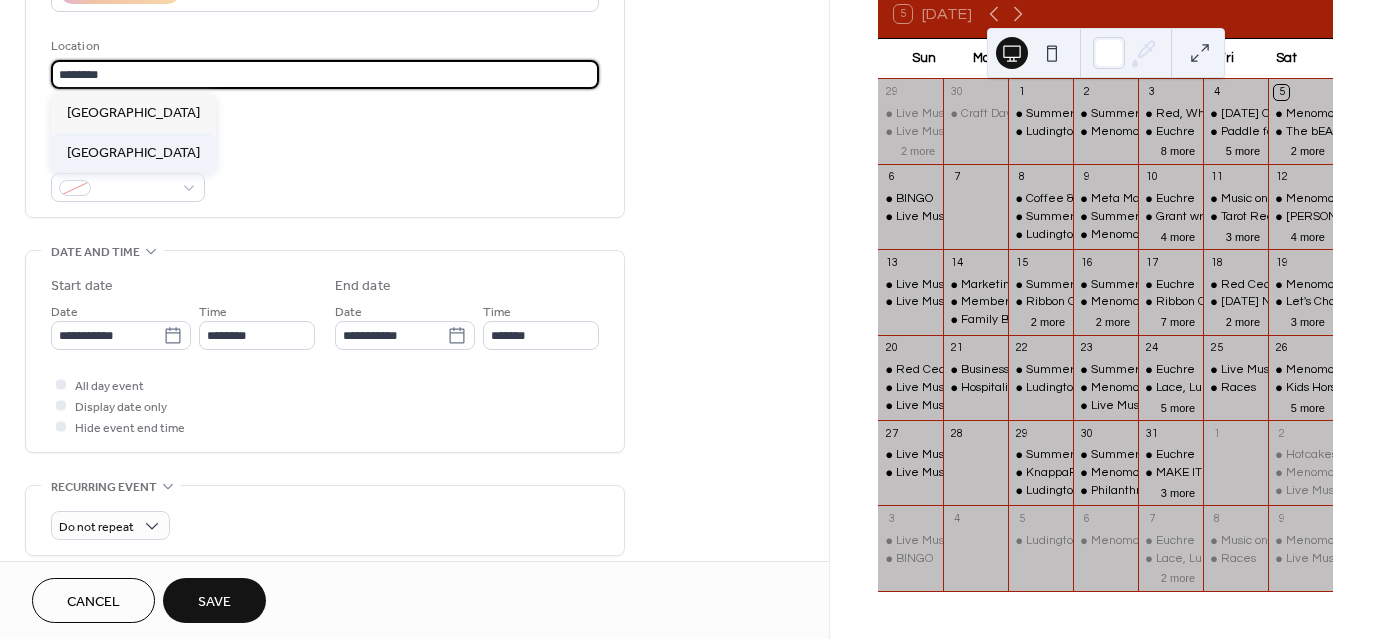 type on "**********" 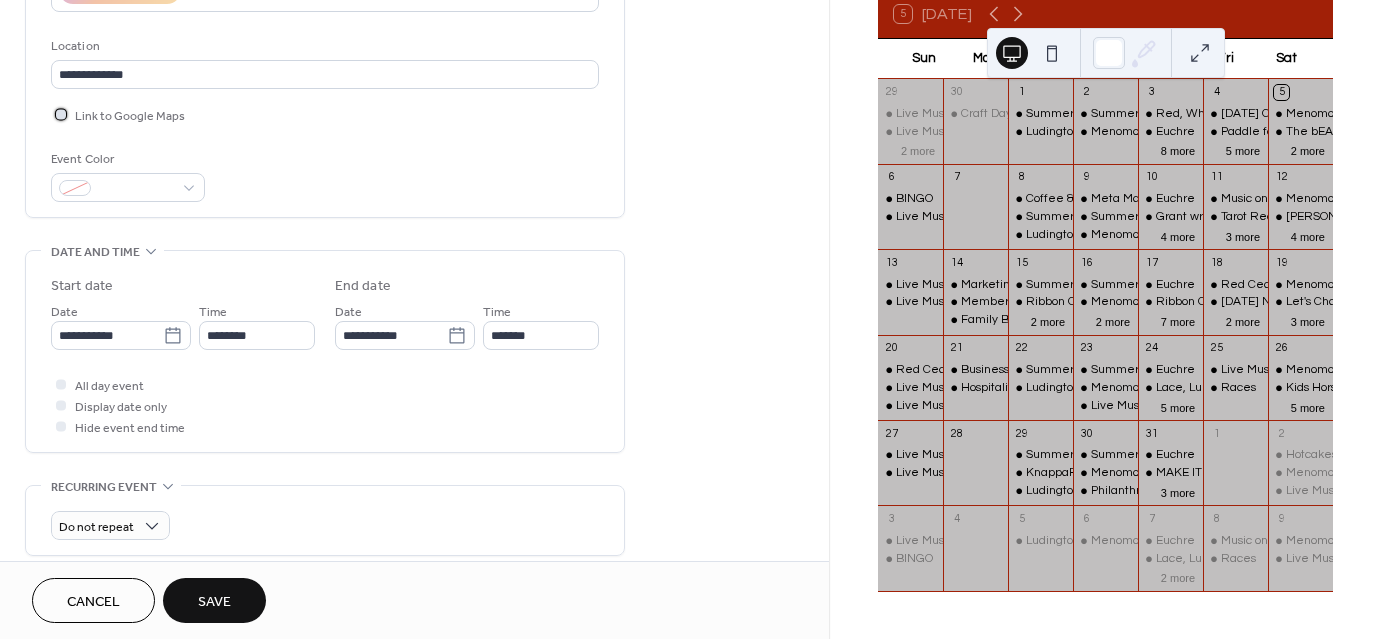 click at bounding box center (61, 114) 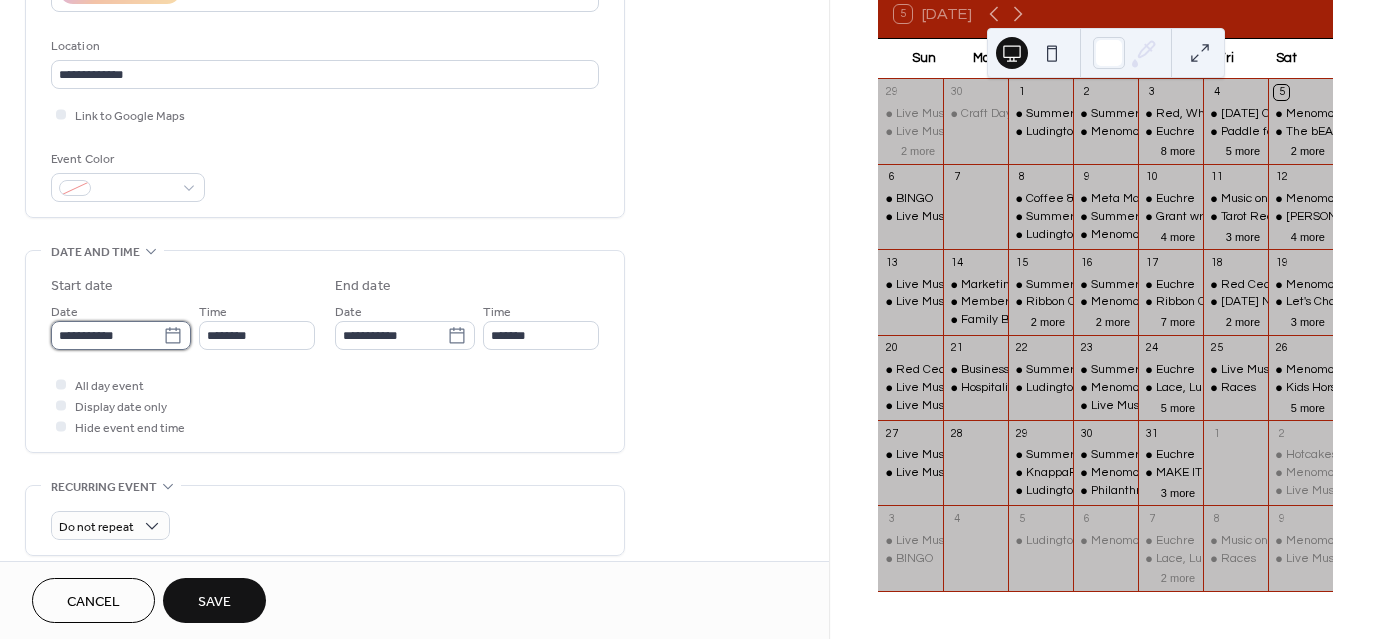click on "**********" at bounding box center (107, 335) 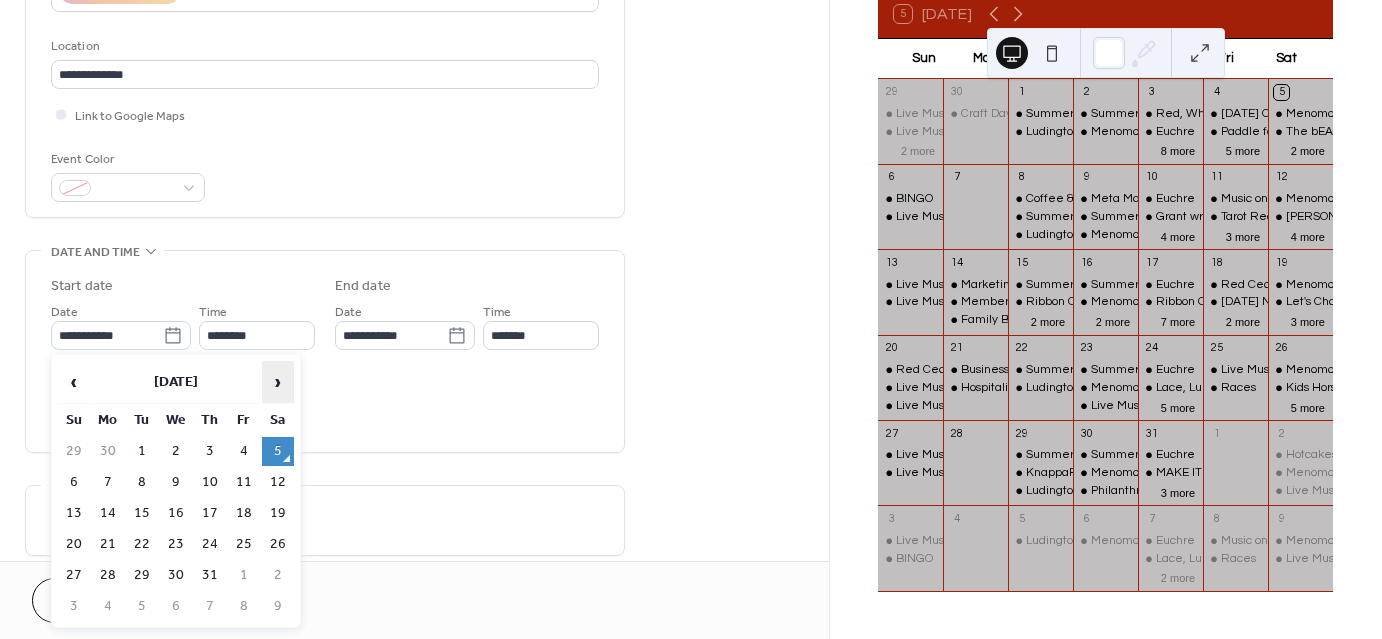 click on "›" at bounding box center (278, 382) 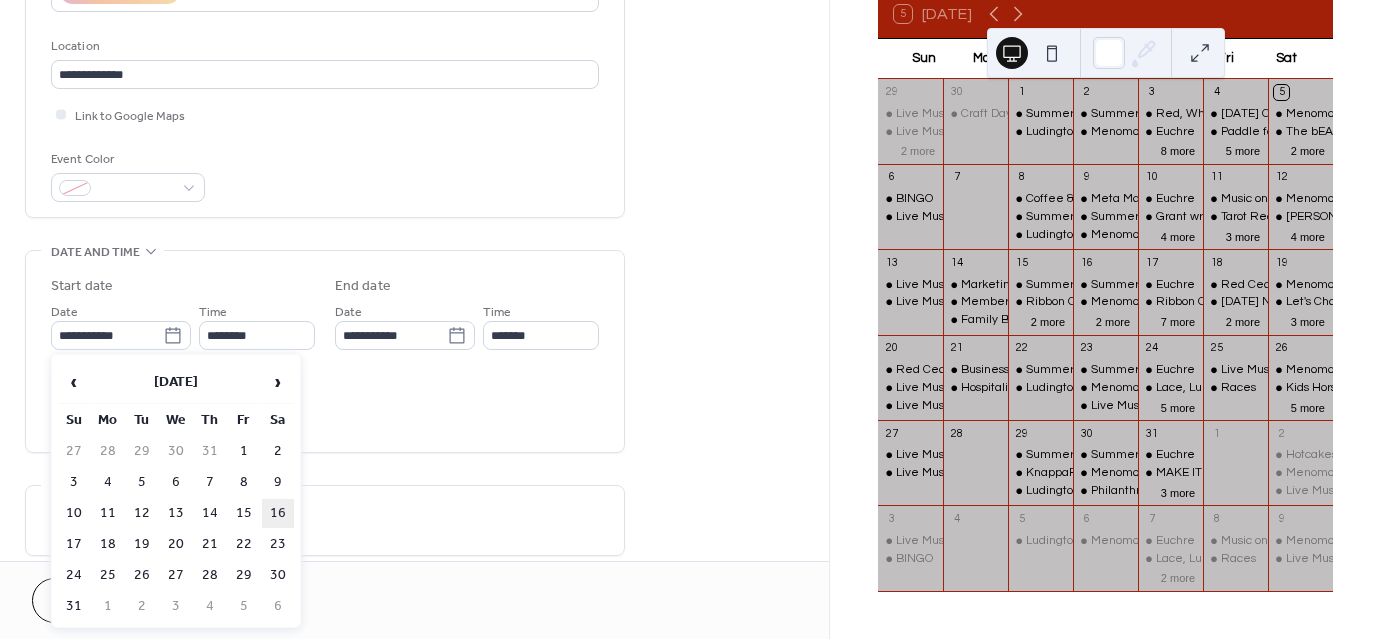 click on "16" at bounding box center [278, 513] 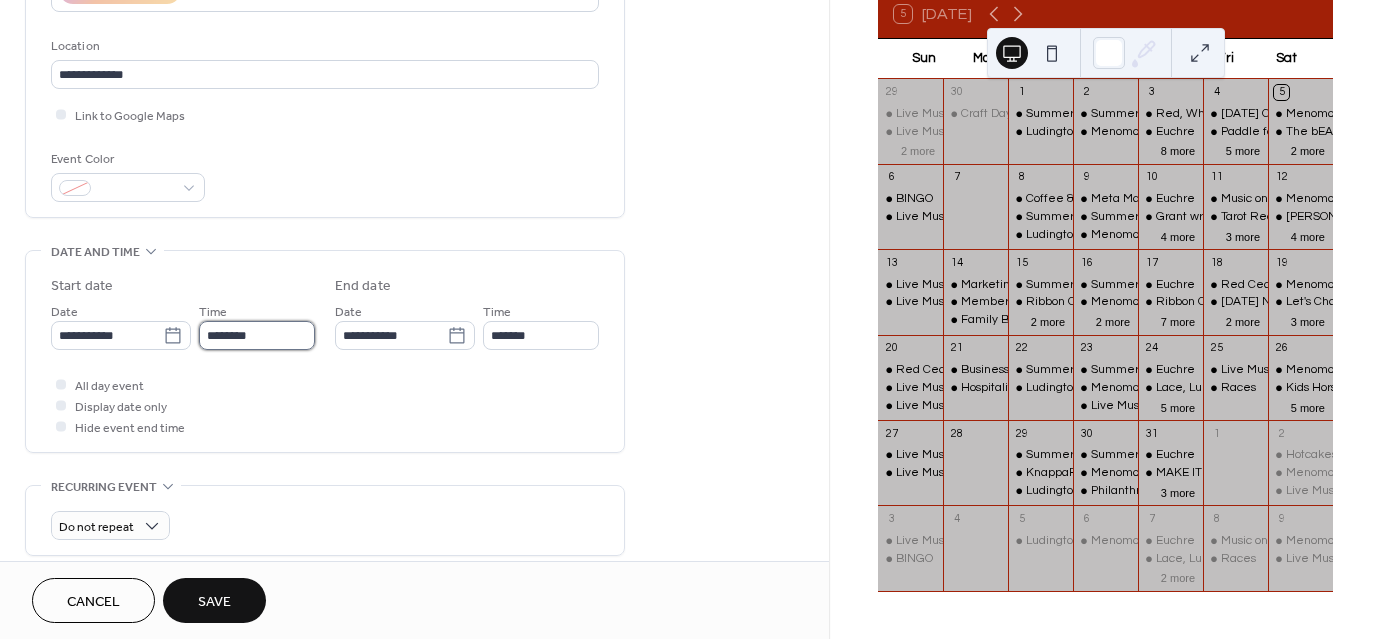 click on "********" at bounding box center [257, 335] 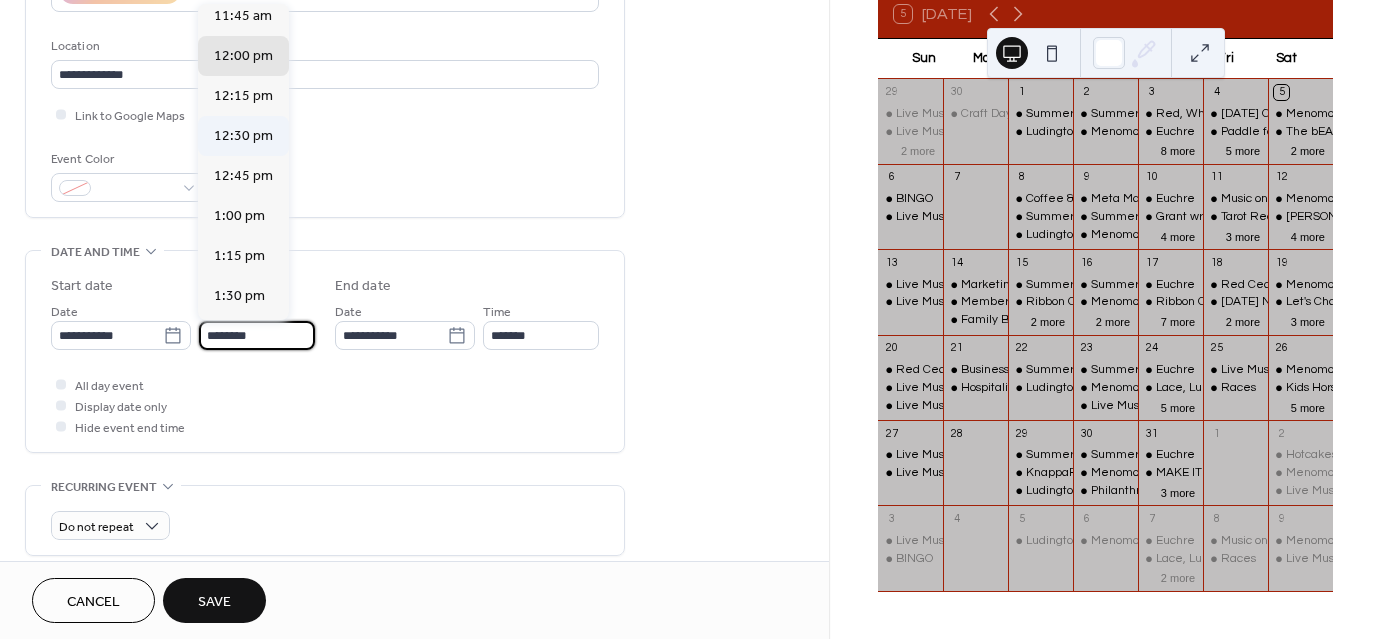 scroll, scrollTop: 1529, scrollLeft: 0, axis: vertical 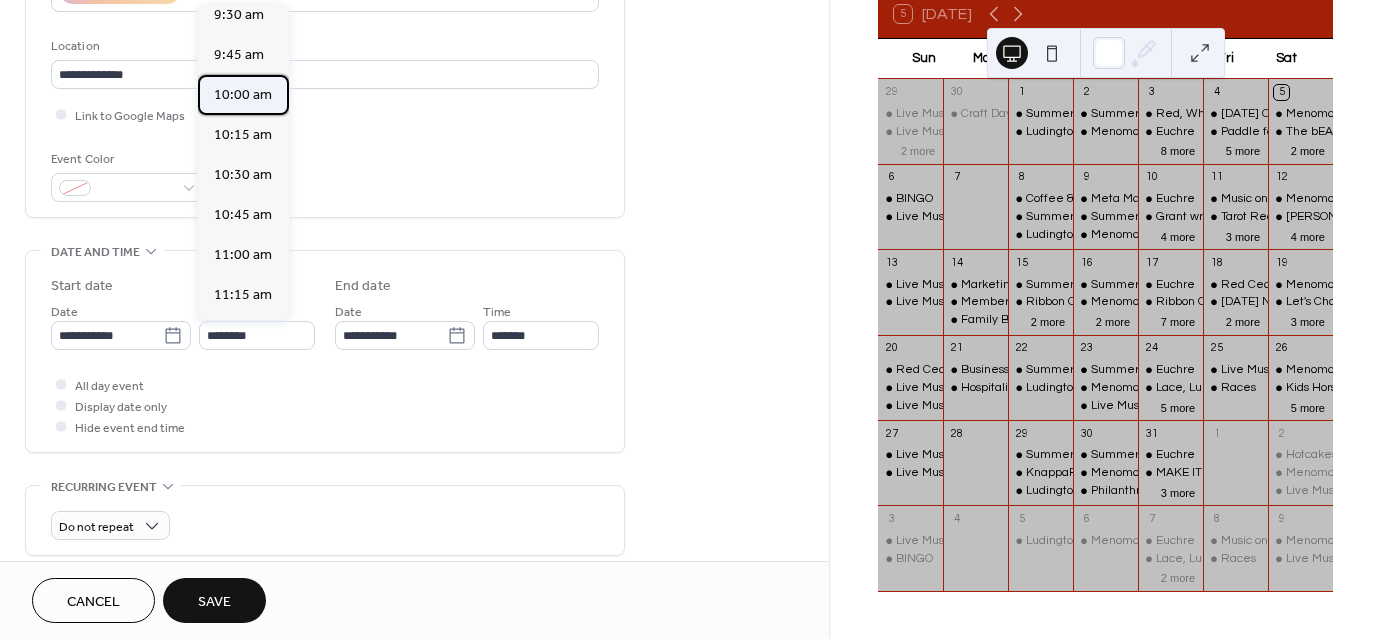 click on "10:00 am" at bounding box center (243, 95) 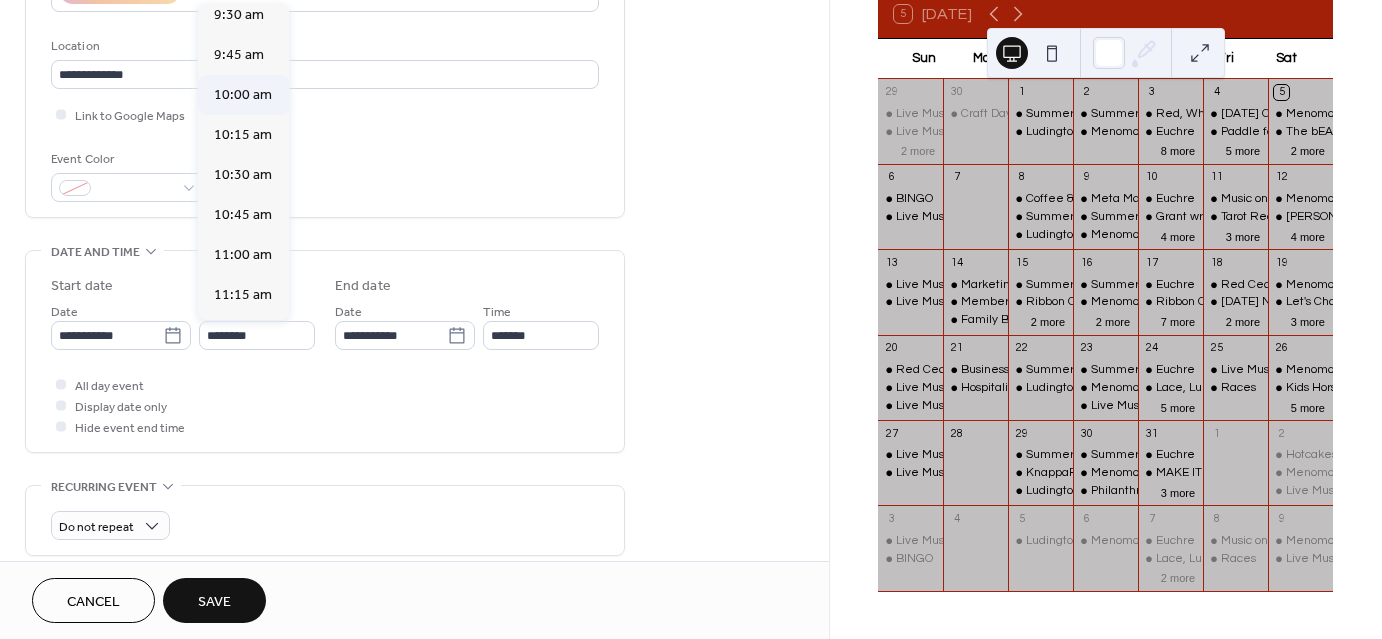 type on "********" 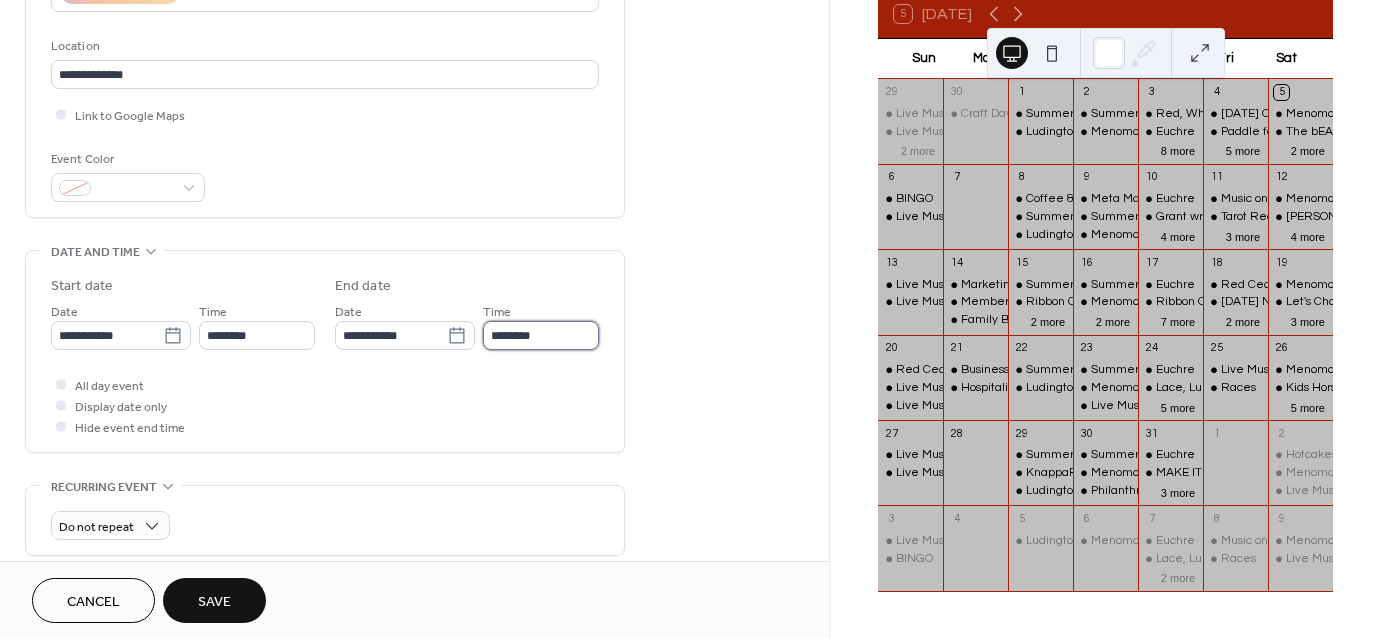 click on "********" at bounding box center [541, 335] 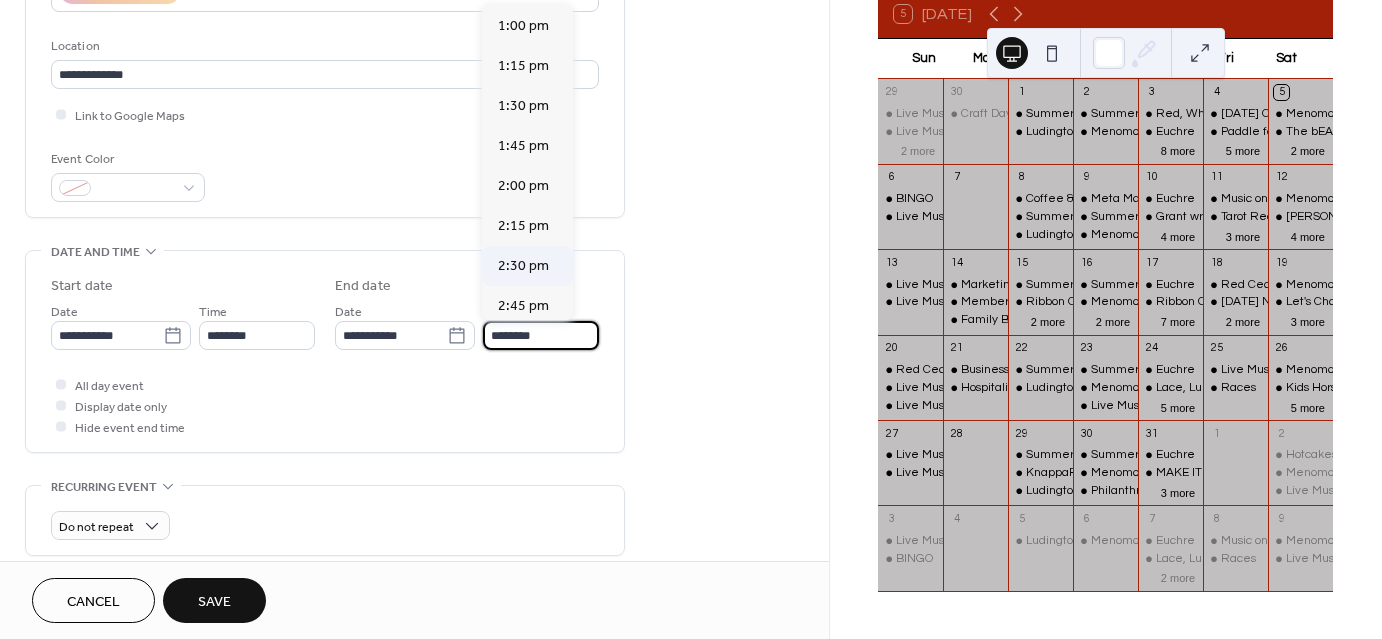 scroll, scrollTop: 500, scrollLeft: 0, axis: vertical 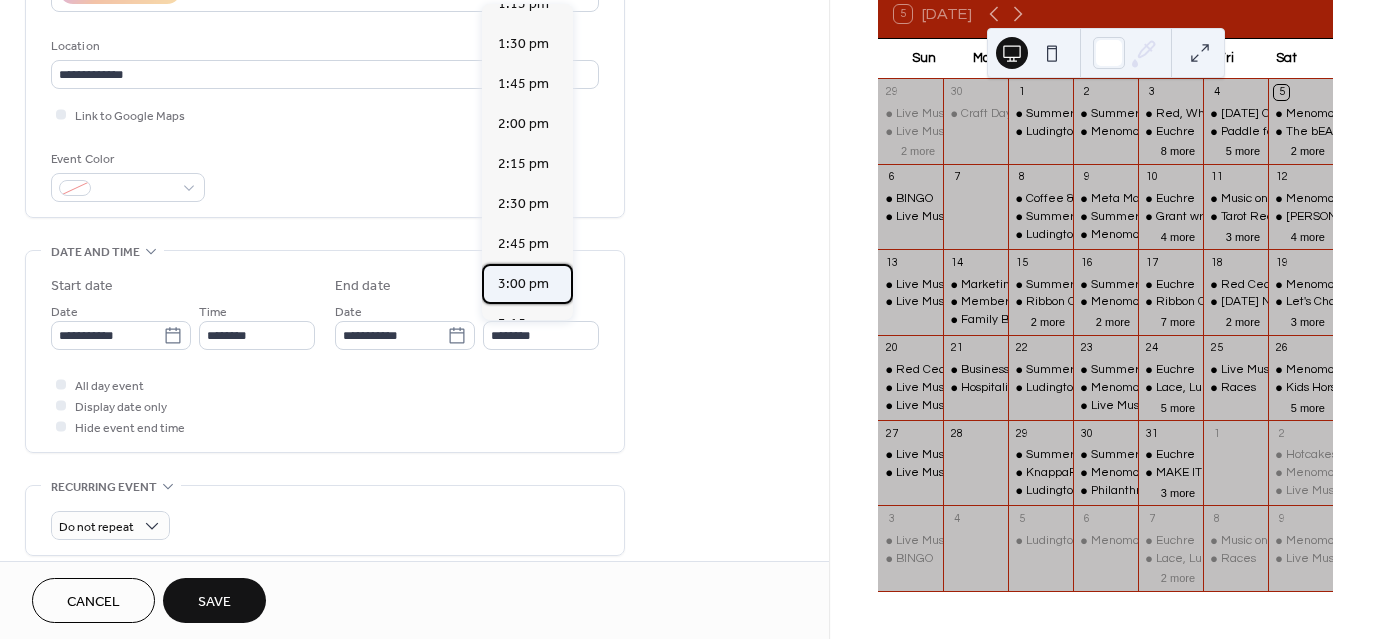 click on "3:00 pm" at bounding box center (523, 284) 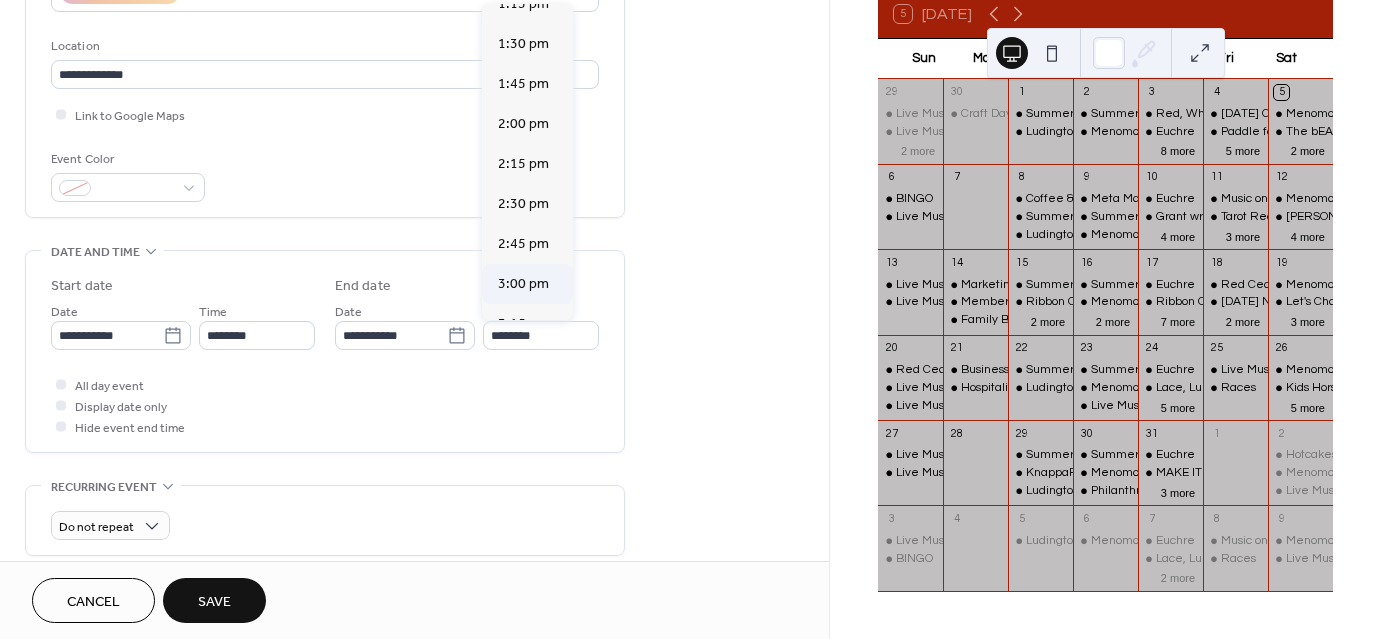 type on "*******" 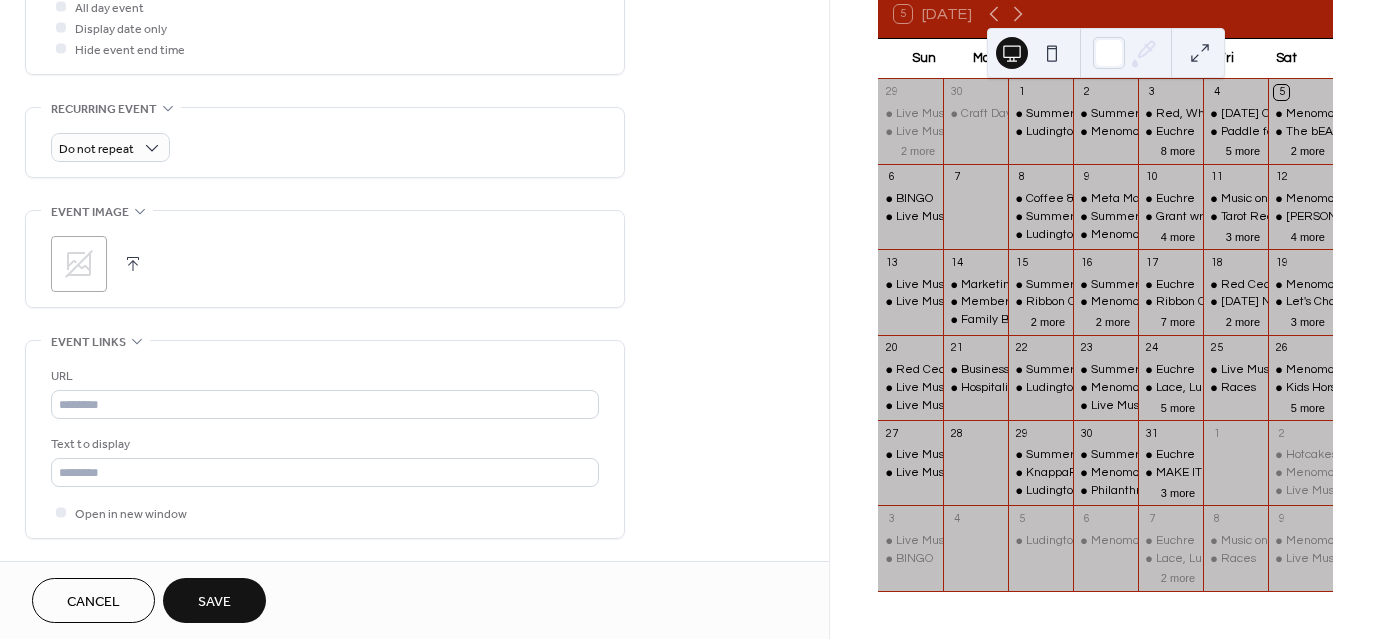 scroll, scrollTop: 900, scrollLeft: 0, axis: vertical 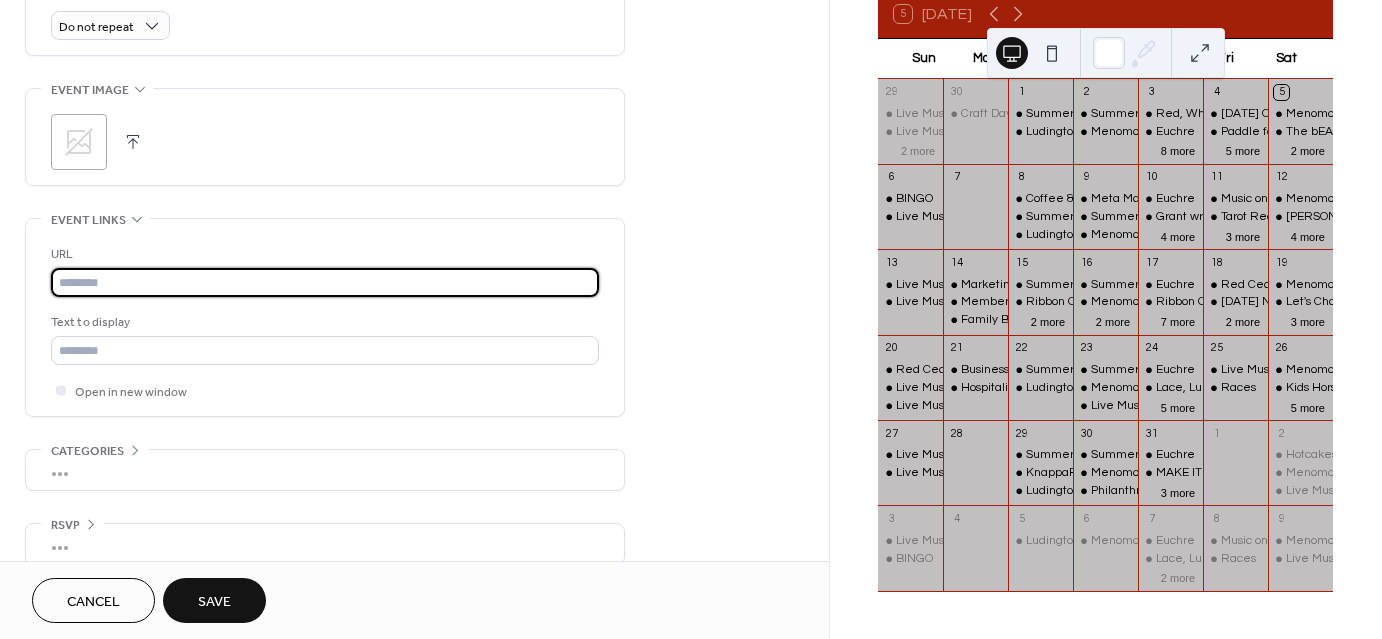 paste on "**********" 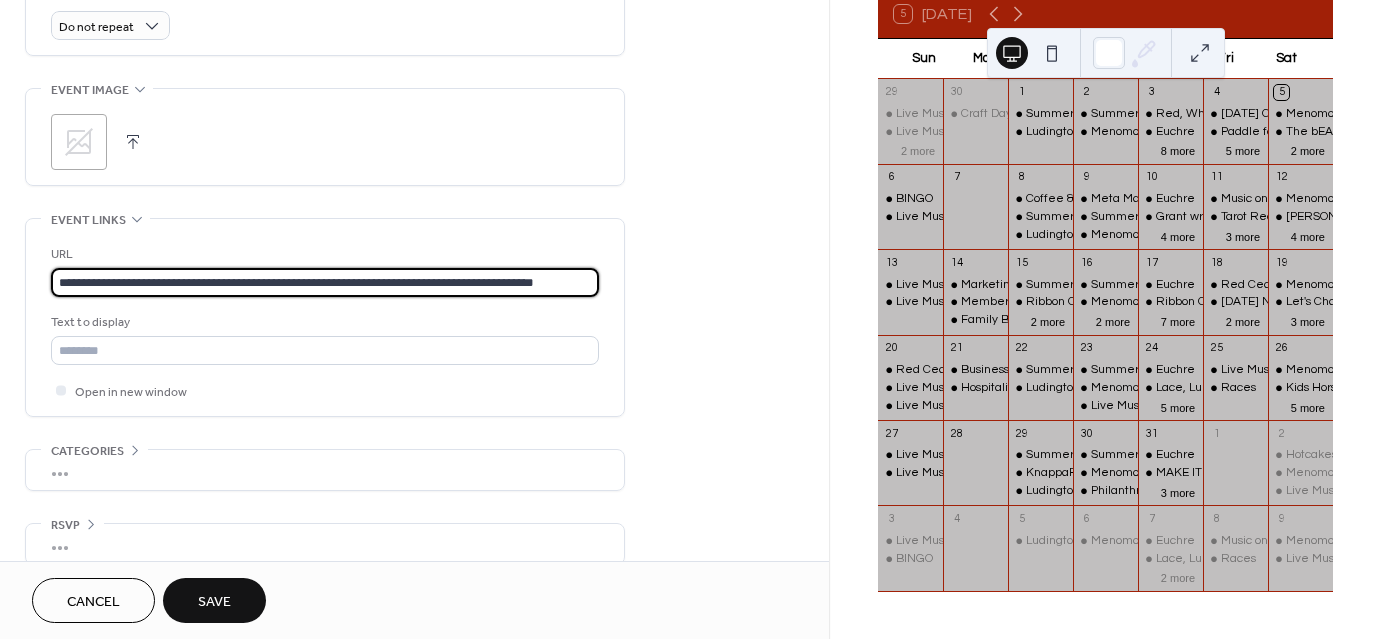 scroll, scrollTop: 0, scrollLeft: 36, axis: horizontal 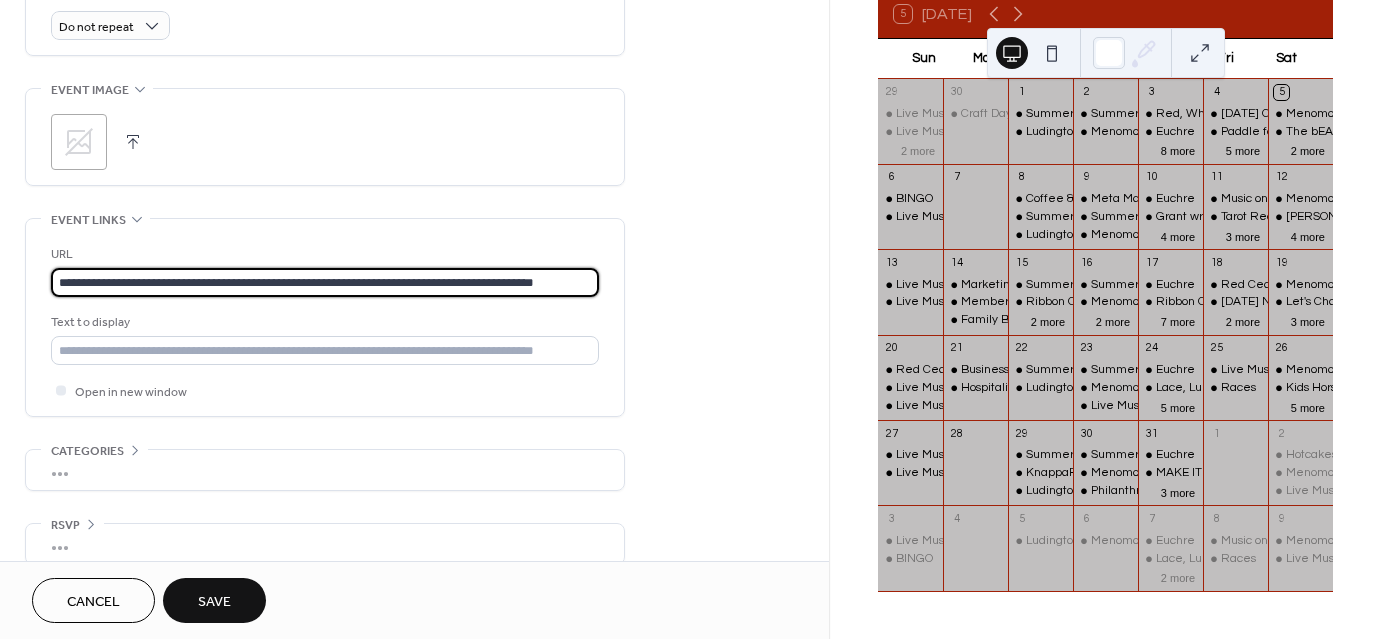 type on "**********" 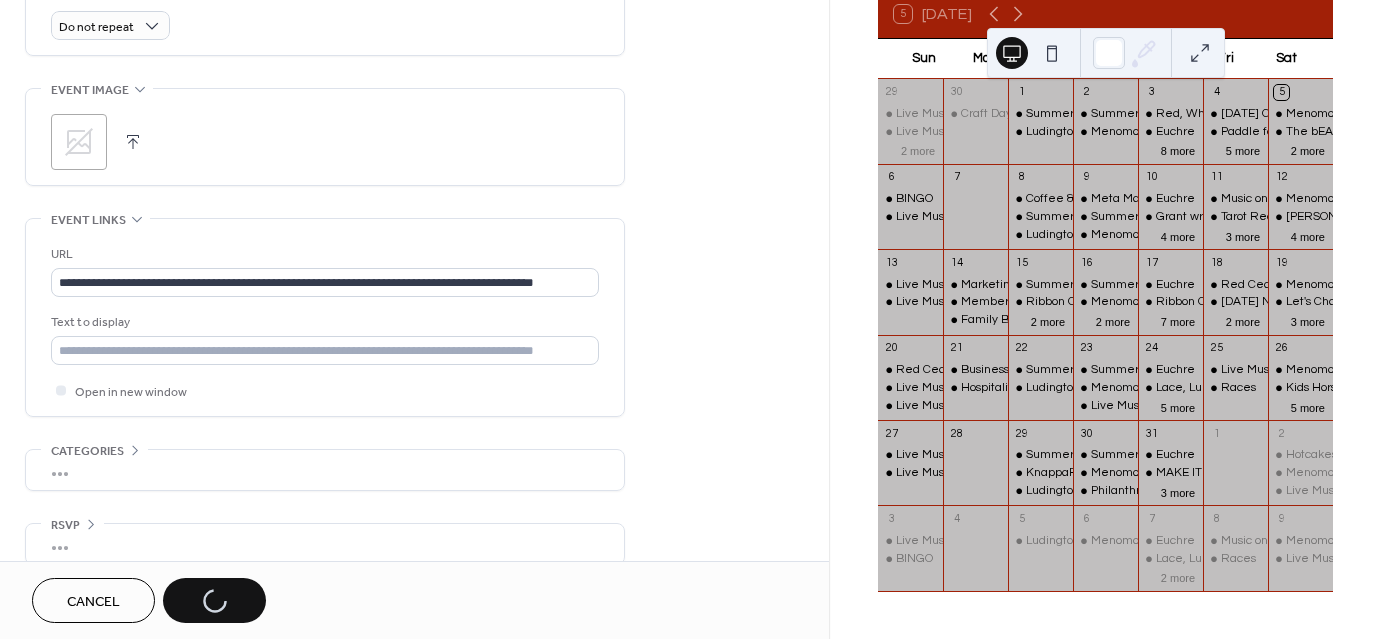 scroll, scrollTop: 0, scrollLeft: 0, axis: both 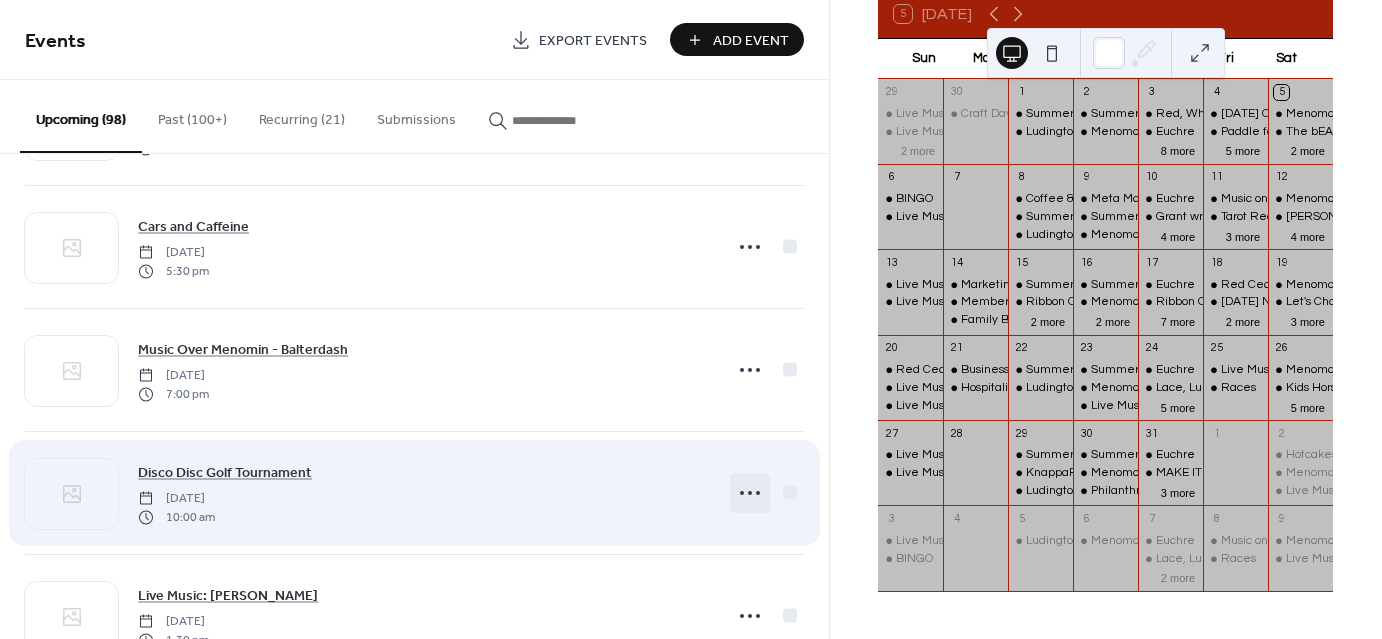 click 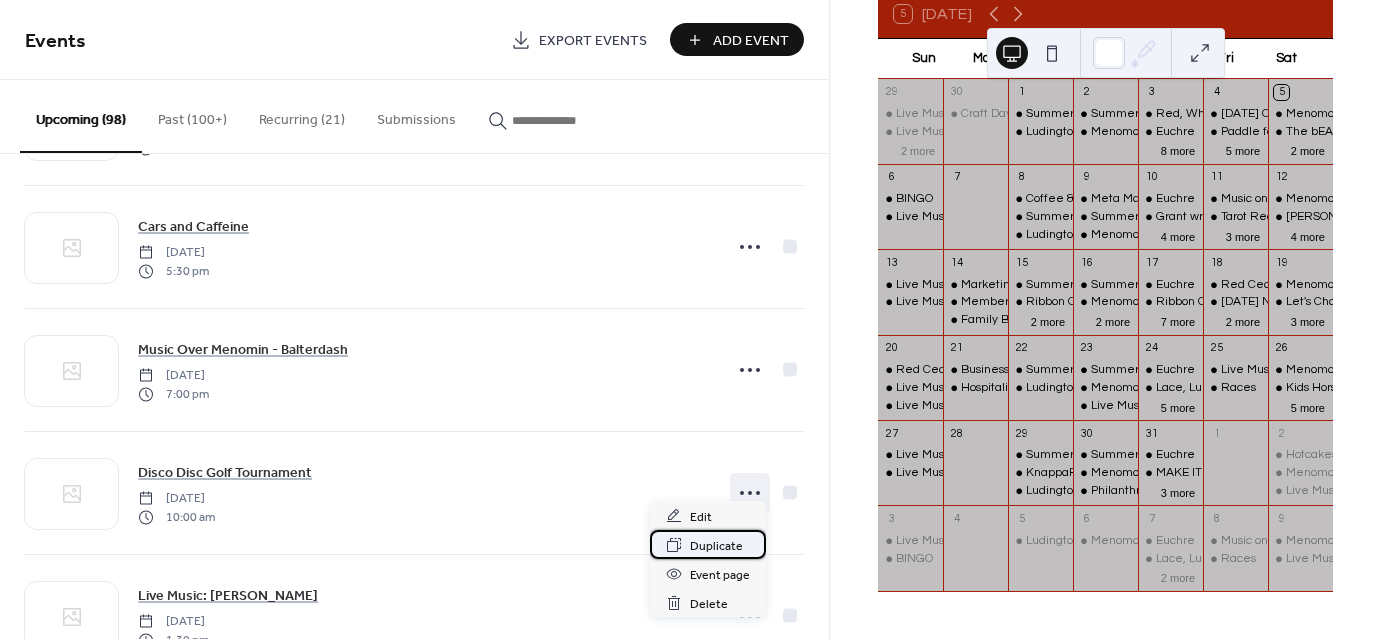 click on "Duplicate" at bounding box center (716, 546) 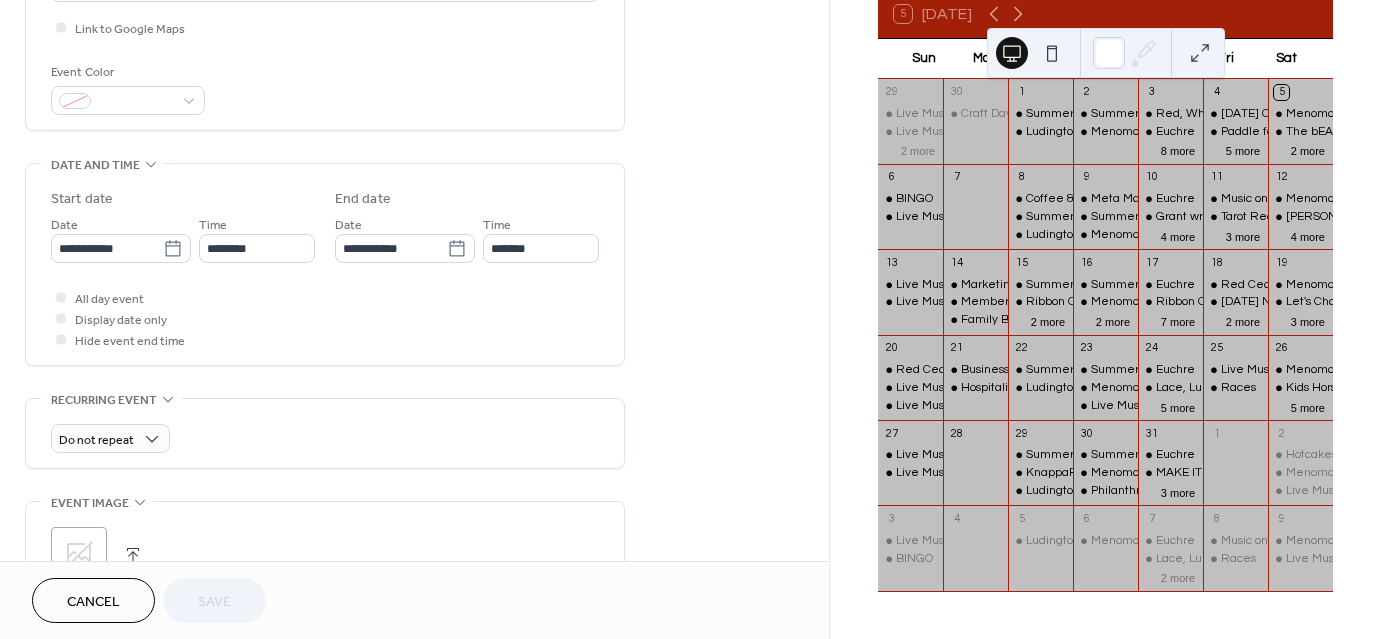 scroll, scrollTop: 500, scrollLeft: 0, axis: vertical 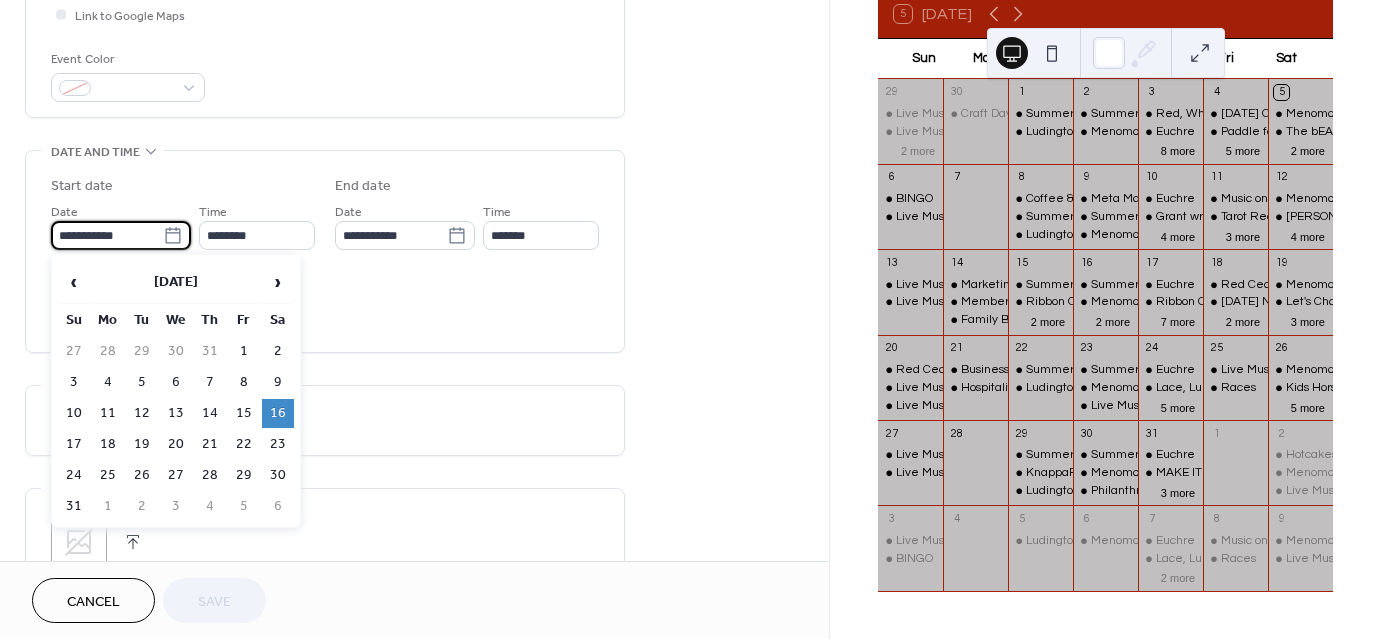 click on "**********" at bounding box center [107, 235] 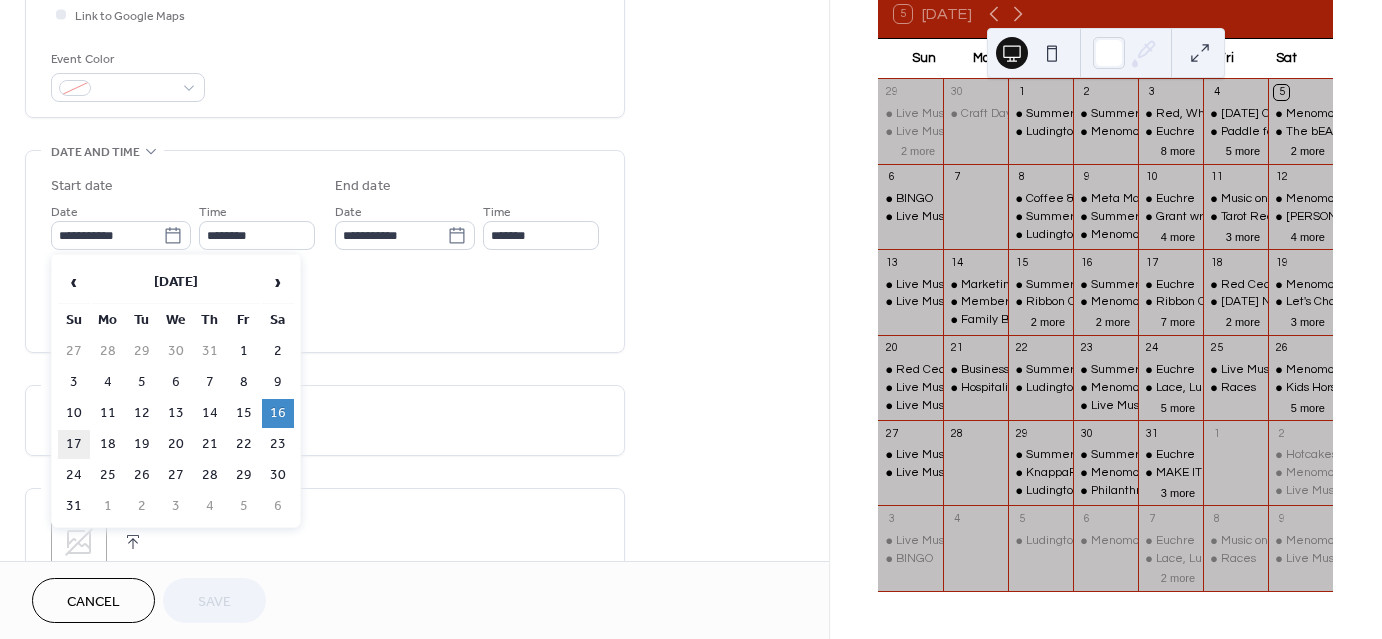 click on "17" at bounding box center [74, 444] 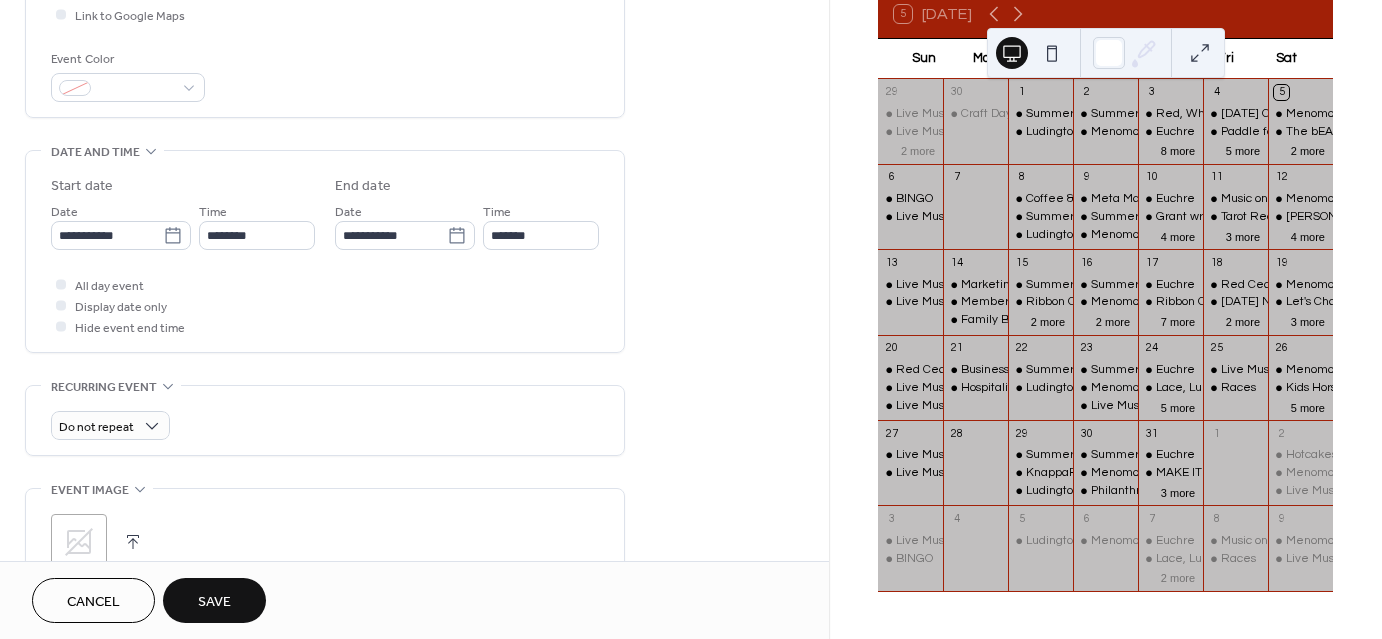 click on "Save" at bounding box center [214, 600] 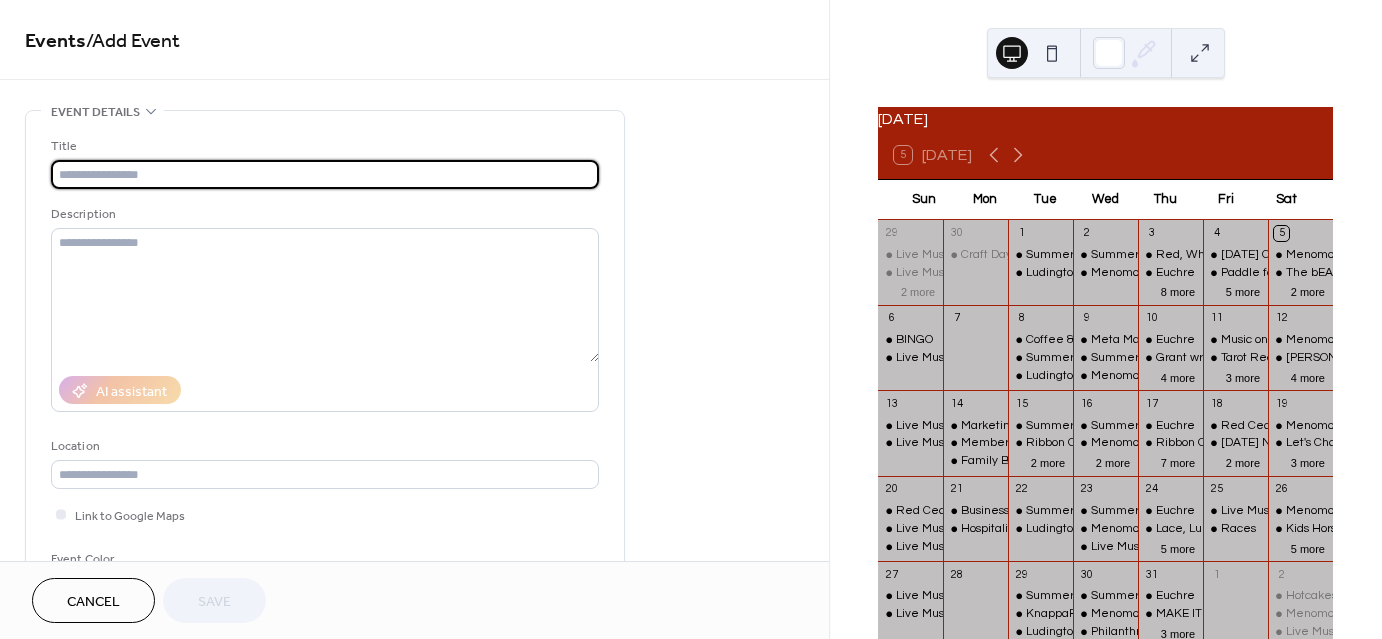 scroll, scrollTop: 0, scrollLeft: 0, axis: both 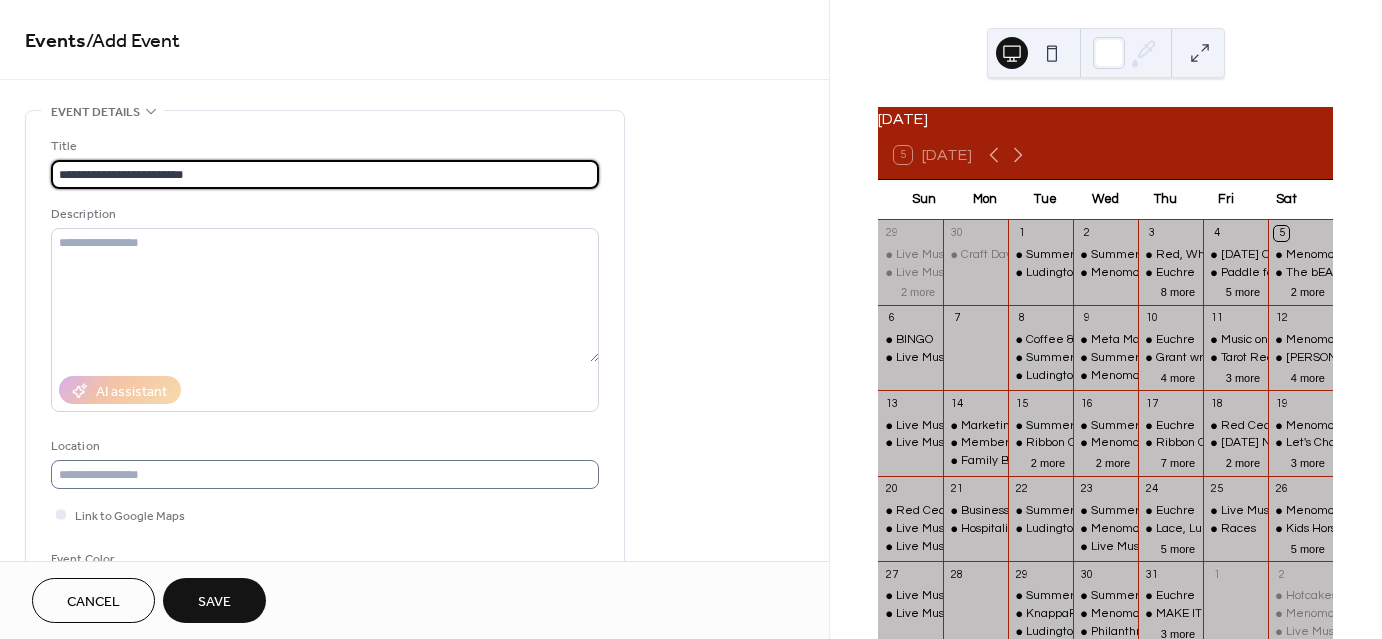 type on "**********" 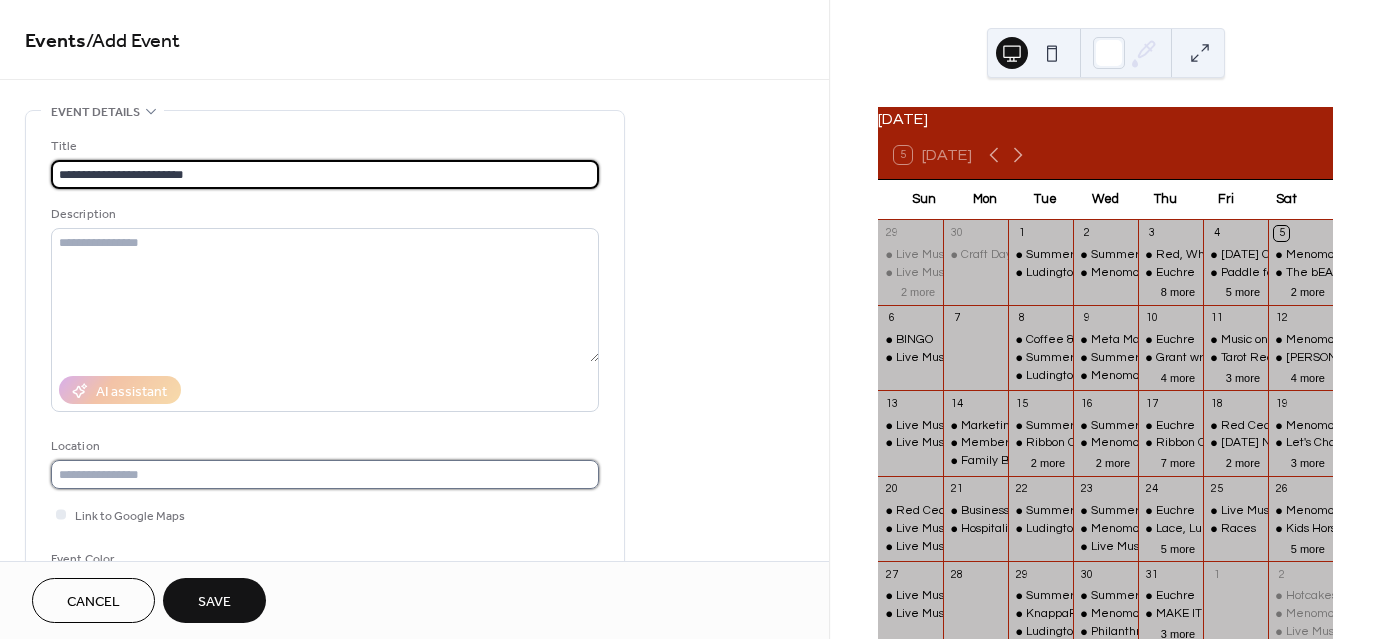click at bounding box center [325, 474] 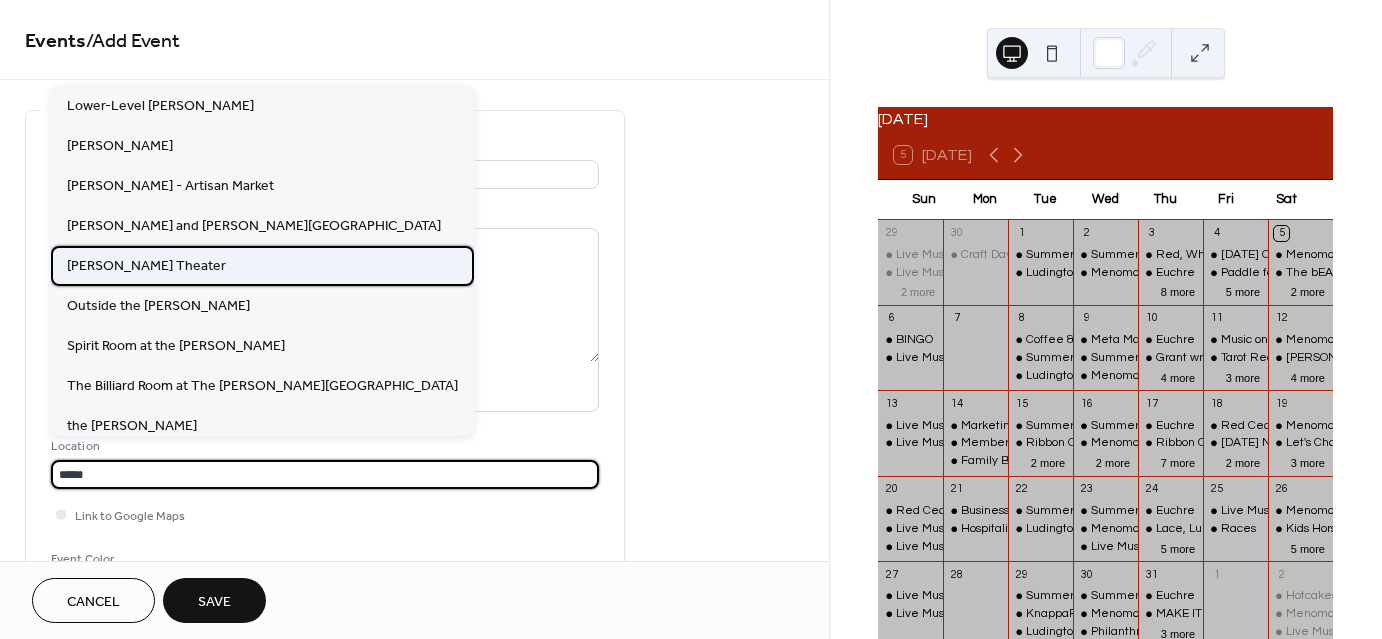 click on "[PERSON_NAME] Theater" at bounding box center [146, 265] 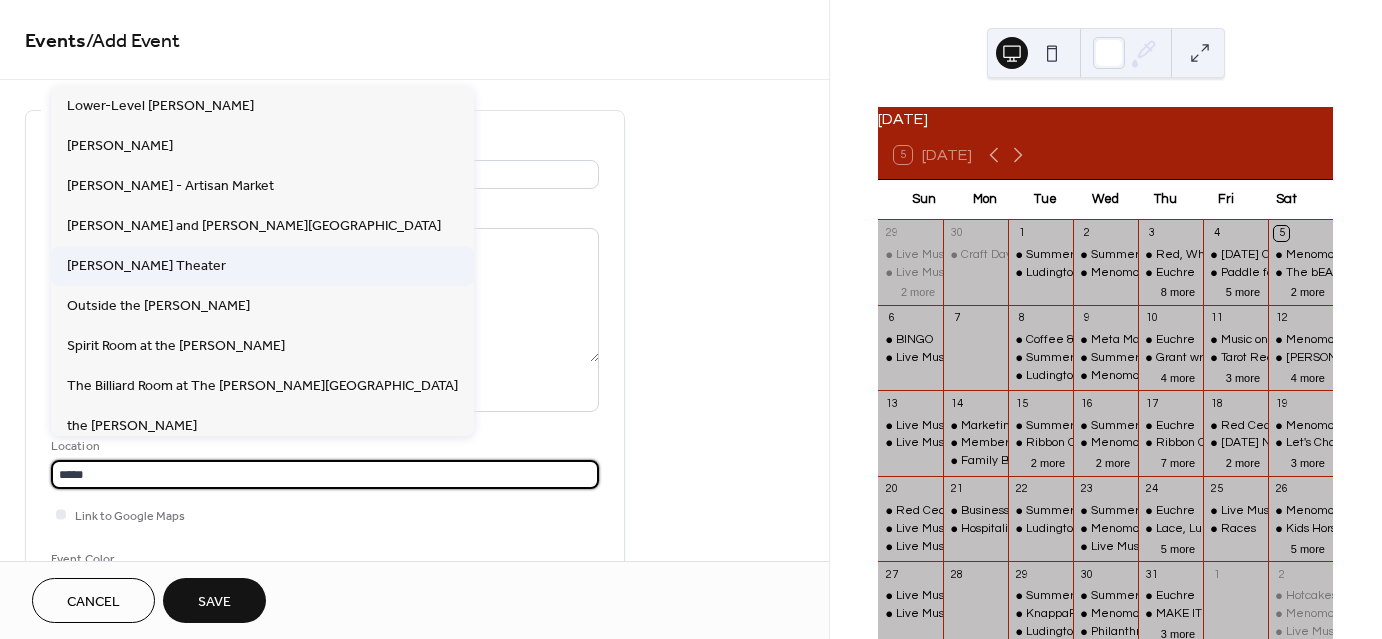 type on "**********" 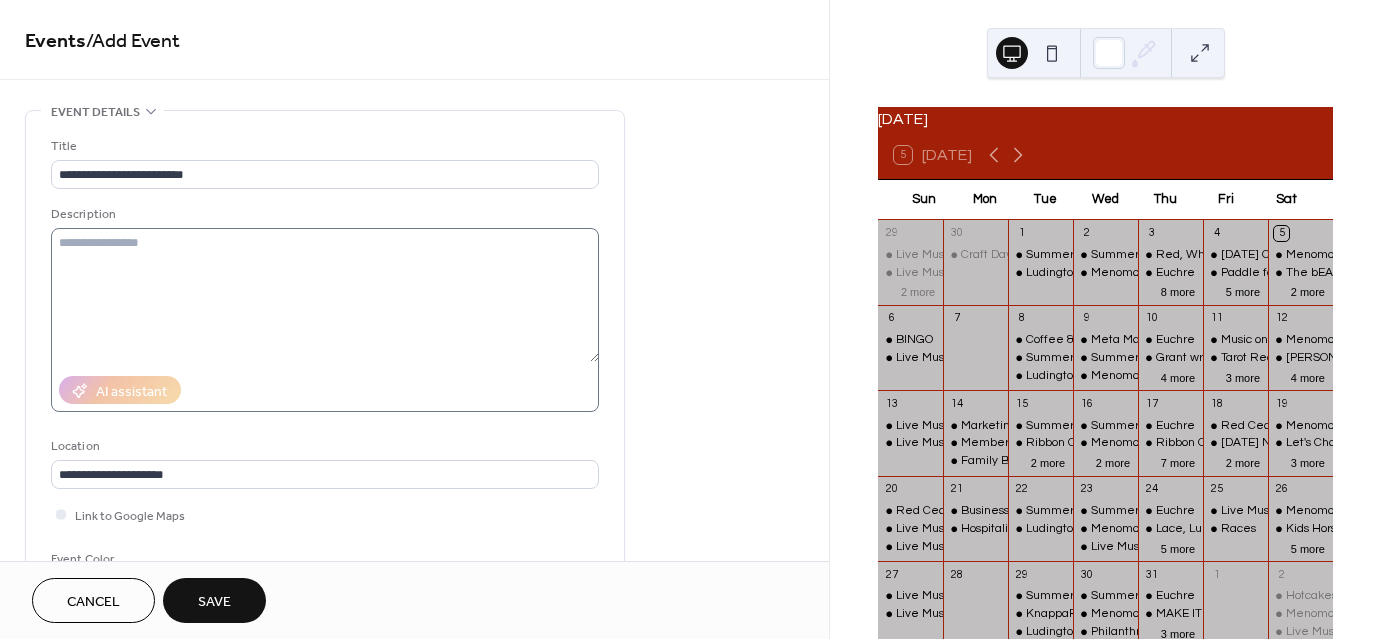 scroll, scrollTop: 300, scrollLeft: 0, axis: vertical 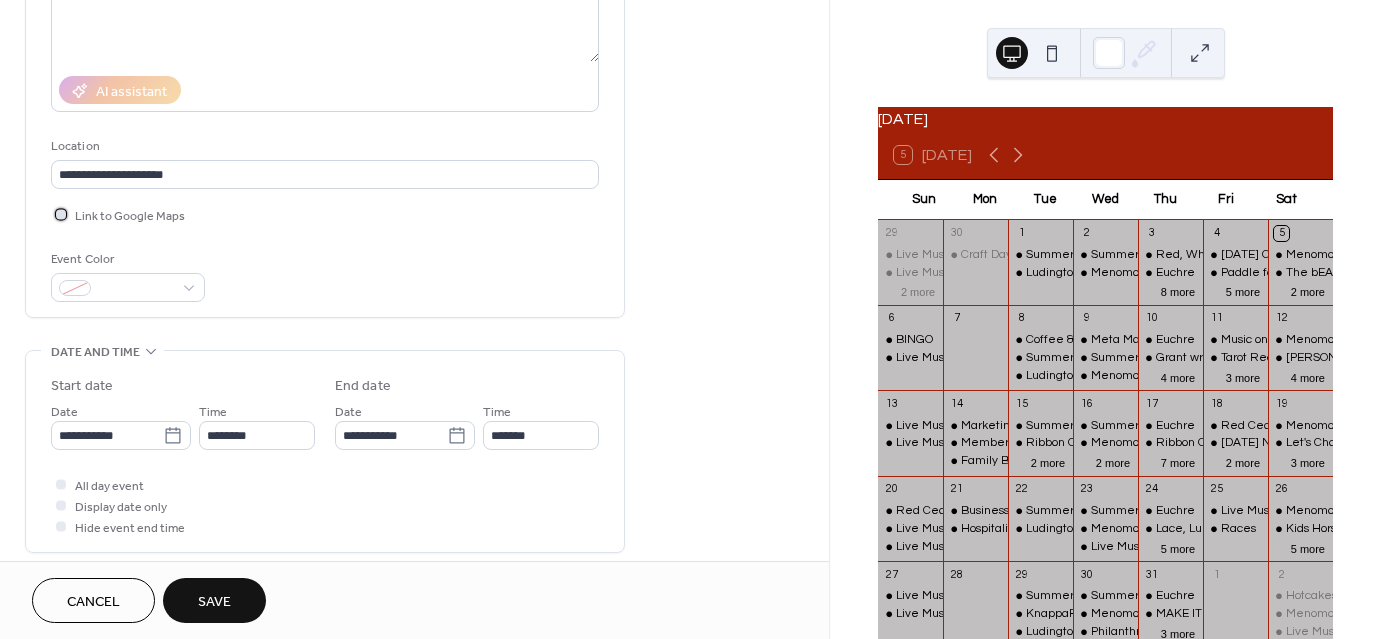 click at bounding box center (61, 214) 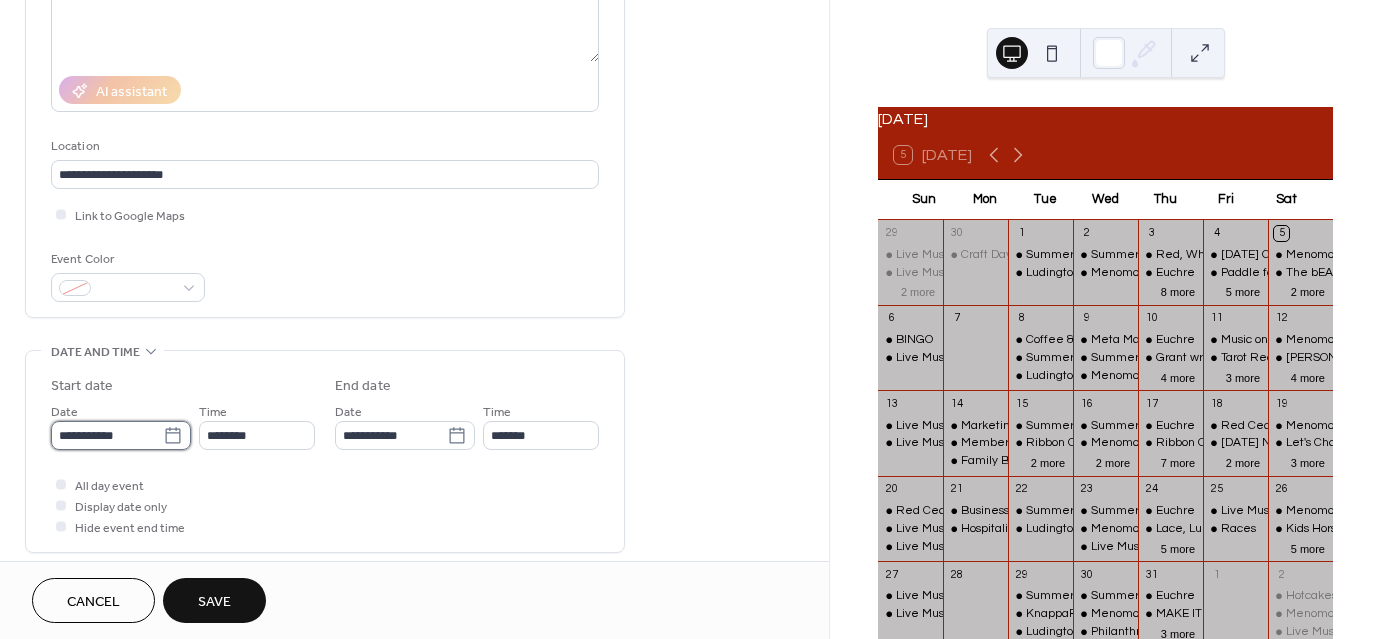 click on "**********" at bounding box center (691, 319) 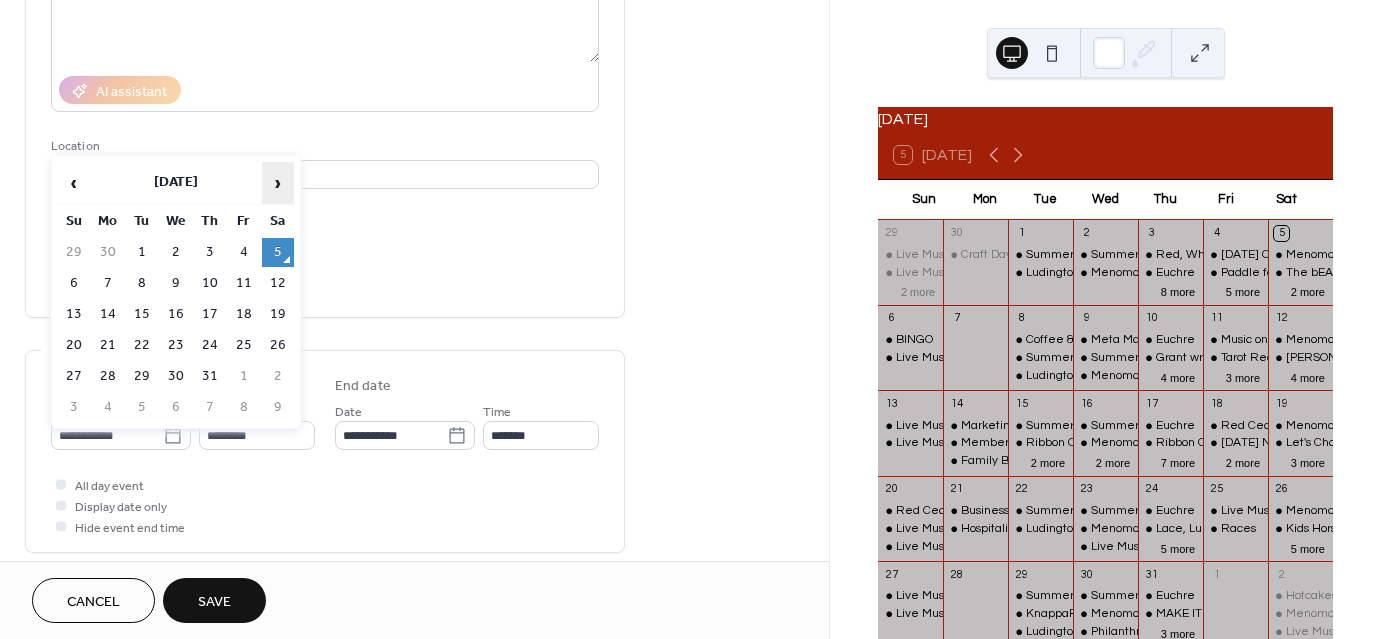 click on "›" at bounding box center [278, 183] 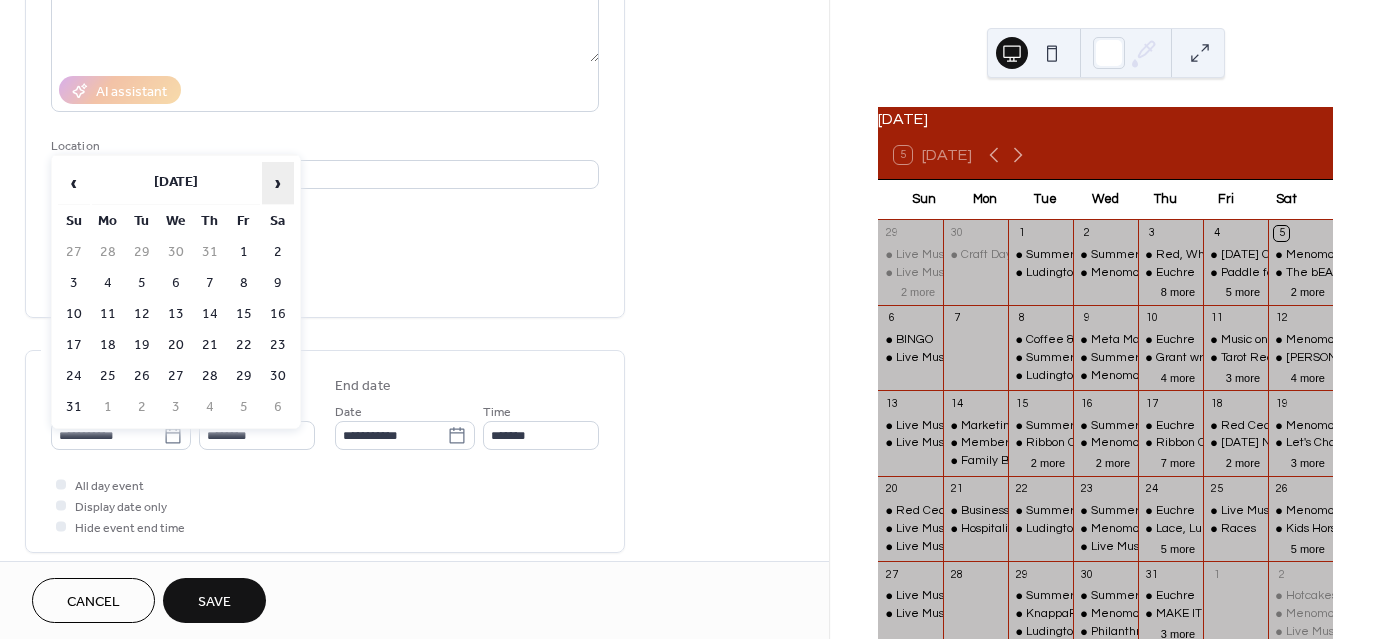 click on "›" at bounding box center [278, 183] 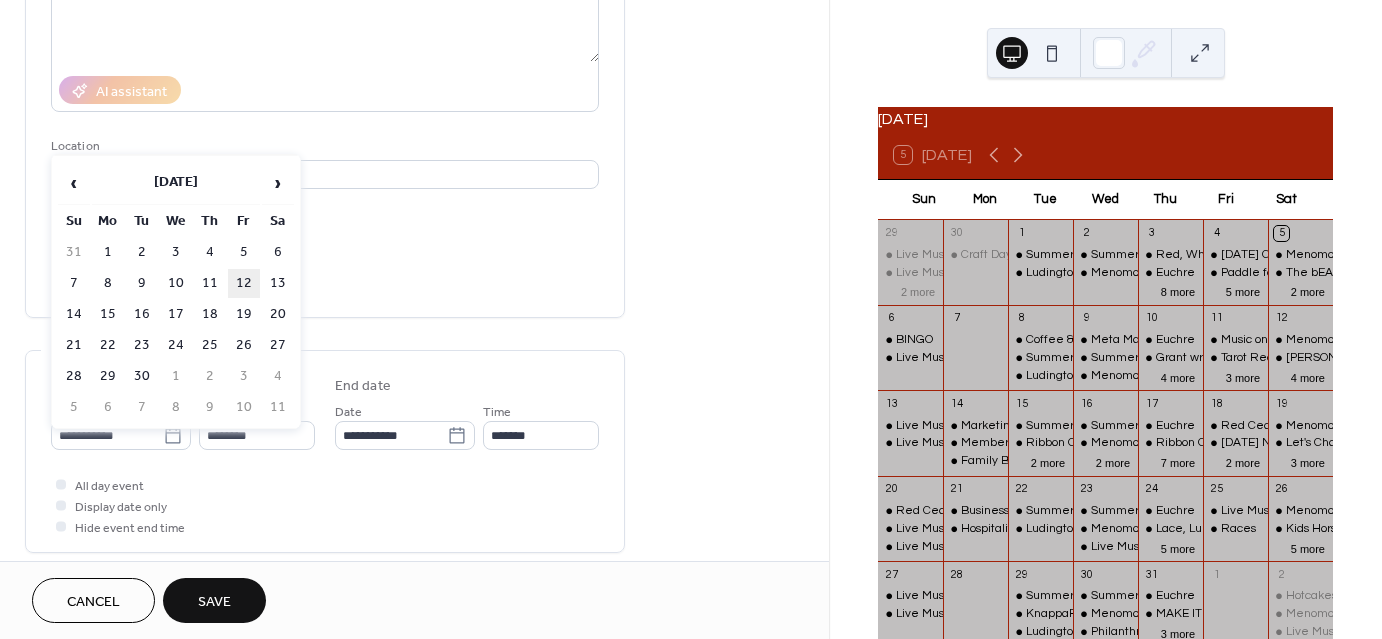 click on "12" at bounding box center (244, 283) 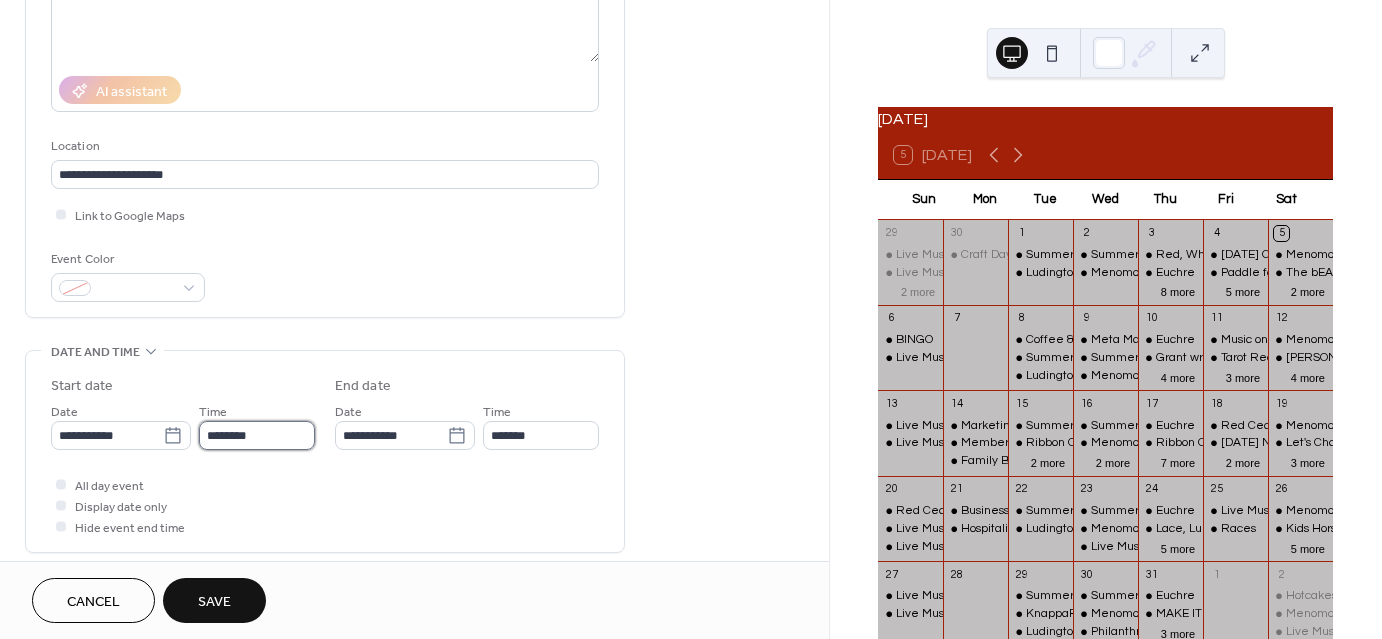 click on "********" at bounding box center [257, 435] 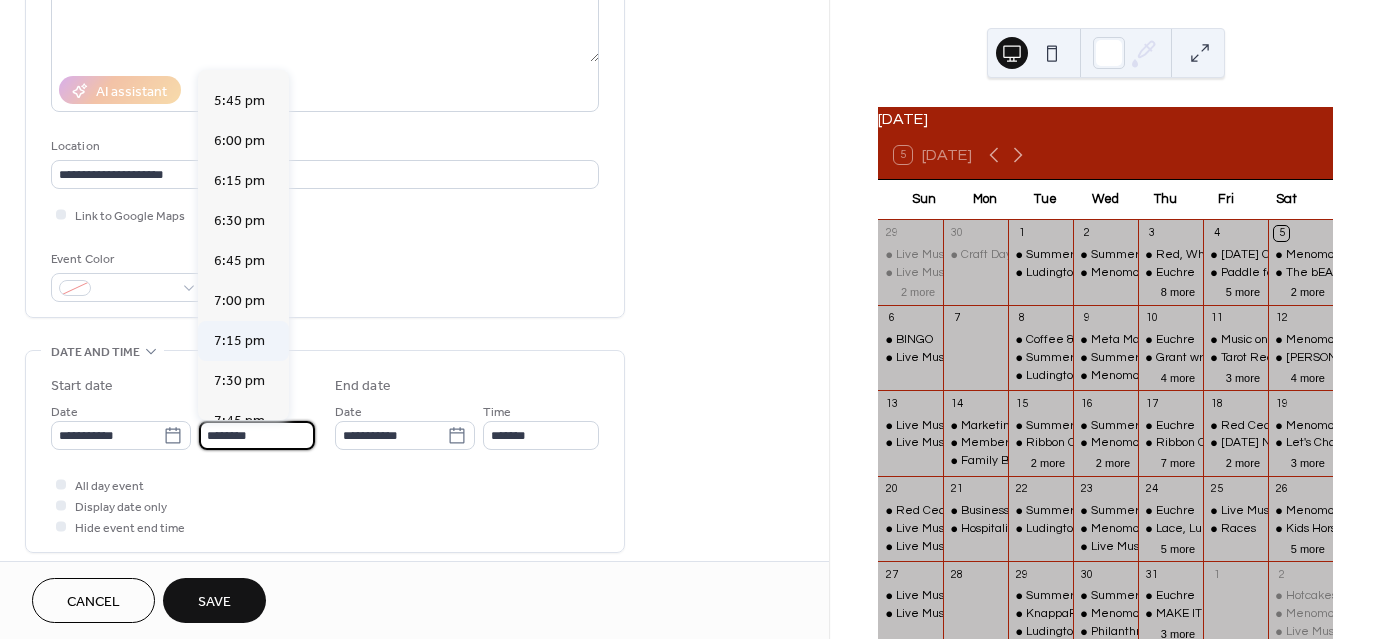 scroll, scrollTop: 3029, scrollLeft: 0, axis: vertical 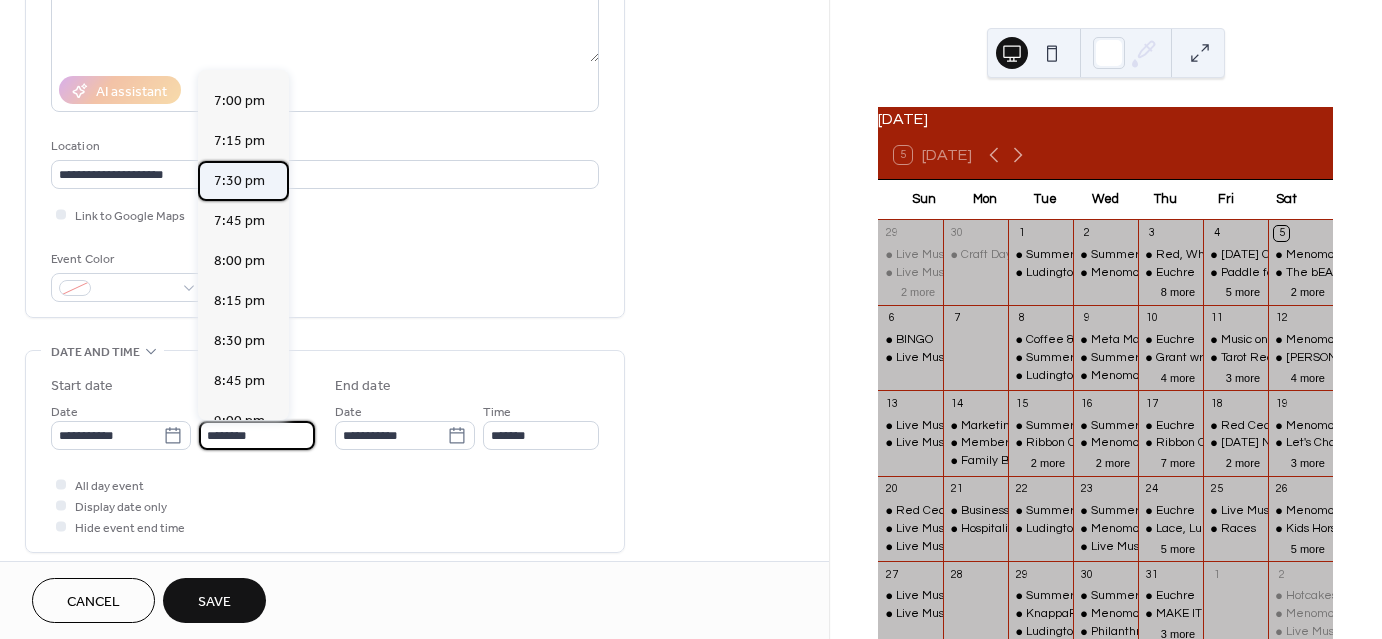 click on "7:30 pm" at bounding box center [243, 181] 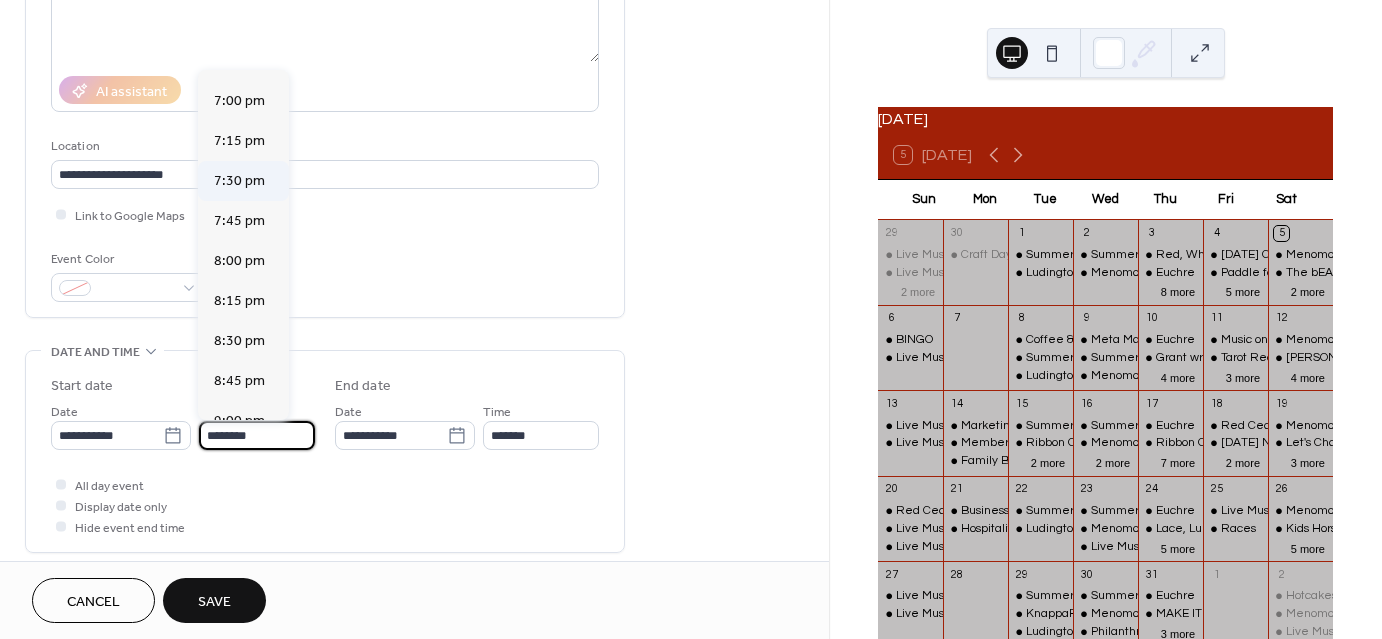 type on "*******" 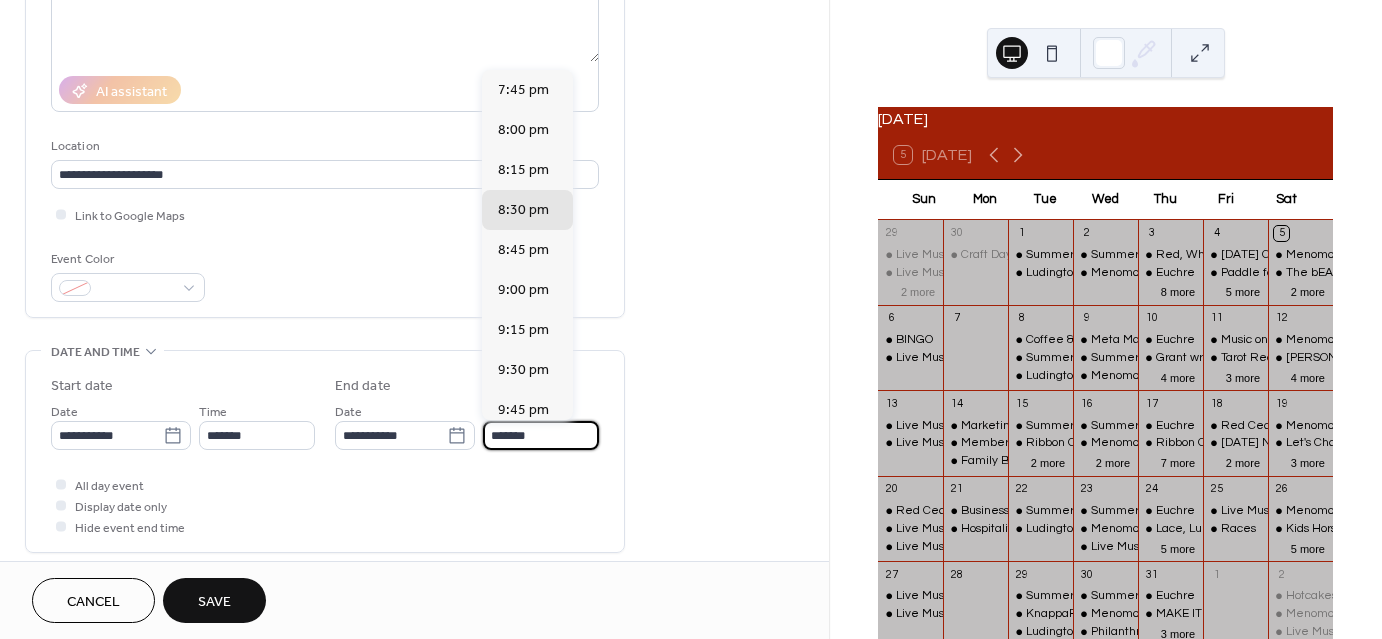 click on "*******" at bounding box center [541, 435] 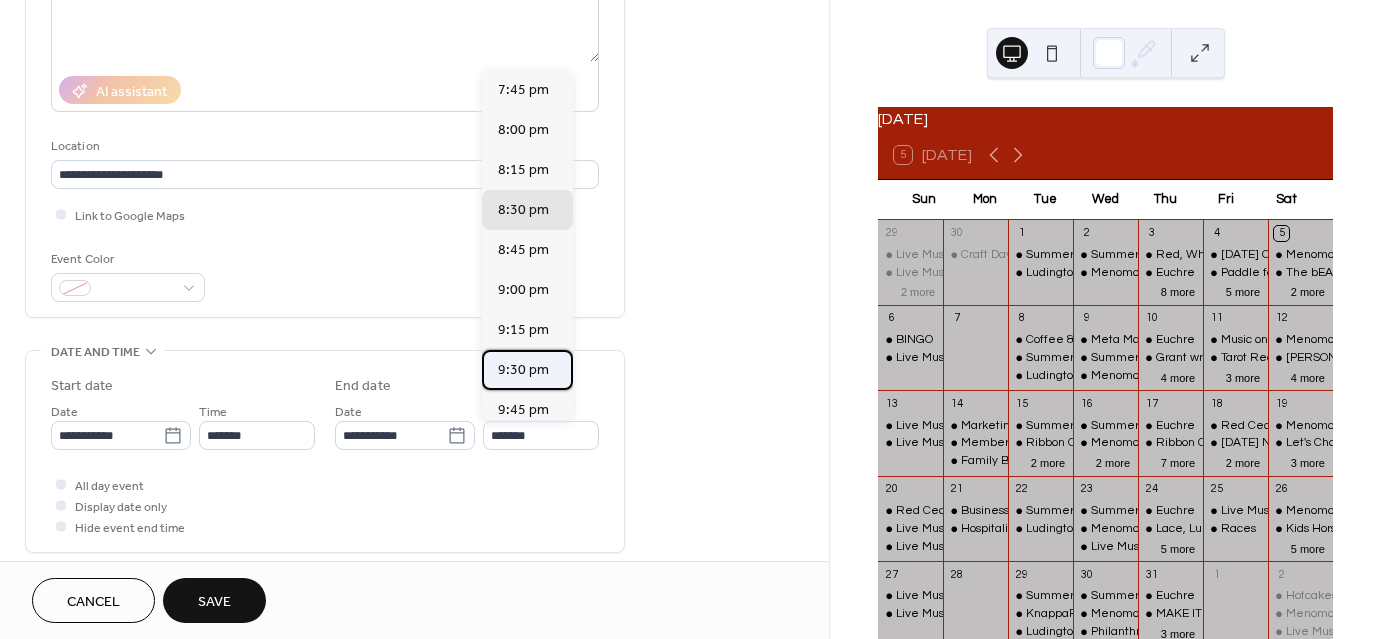 click on "9:30 pm" at bounding box center [523, 370] 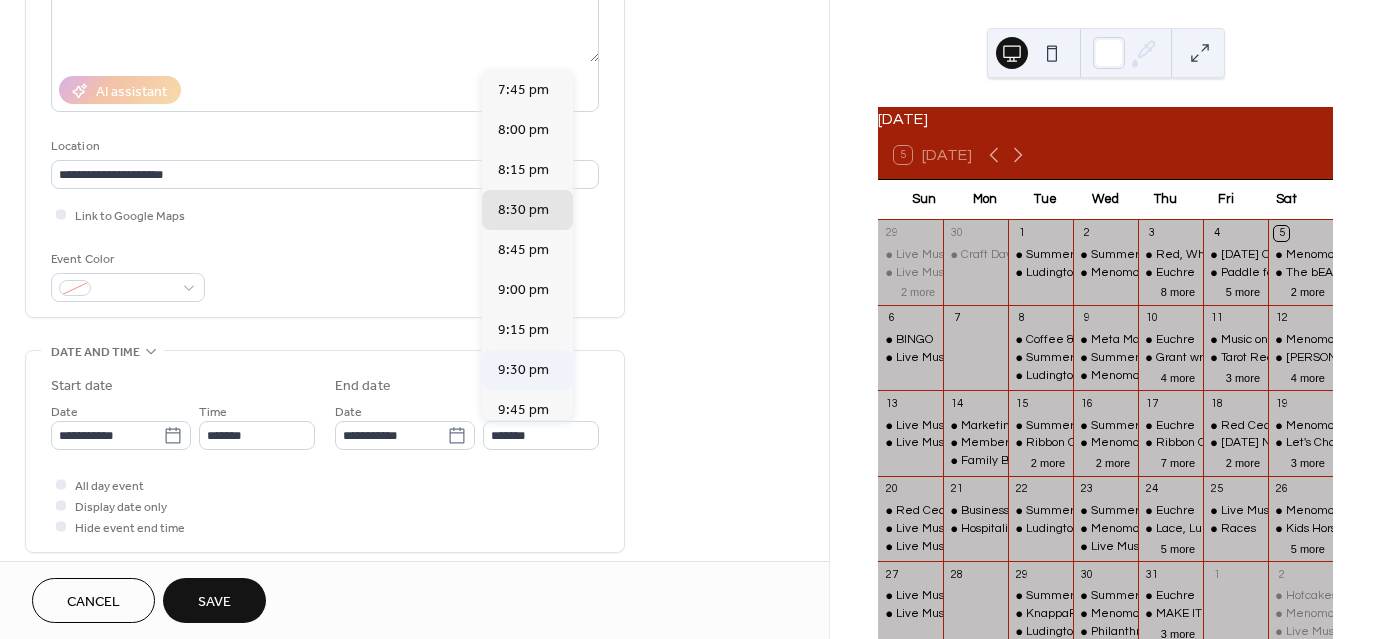 type on "*******" 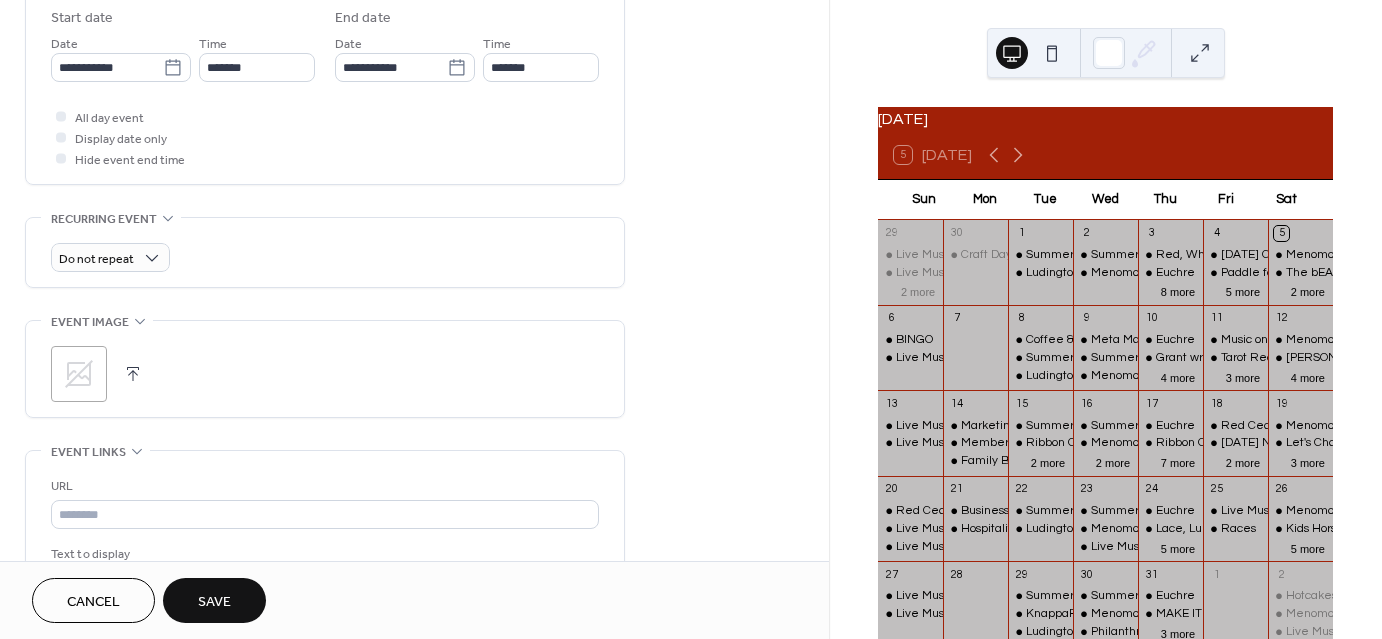 scroll, scrollTop: 700, scrollLeft: 0, axis: vertical 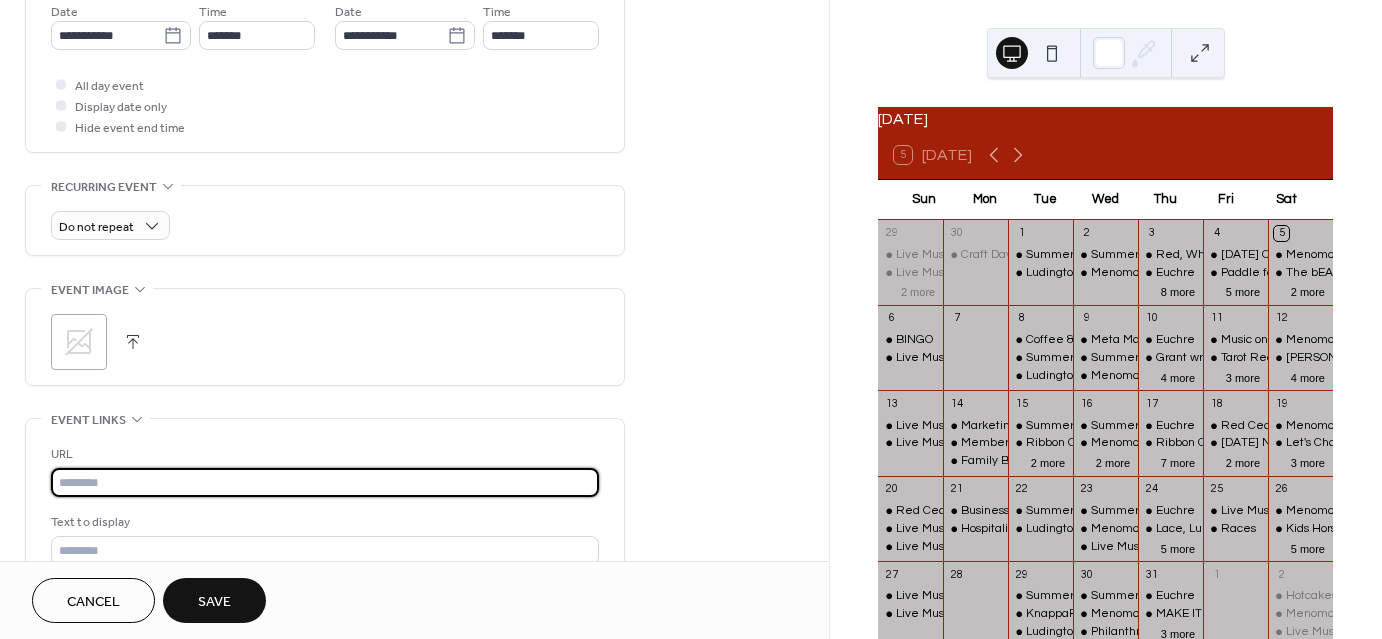 paste on "**********" 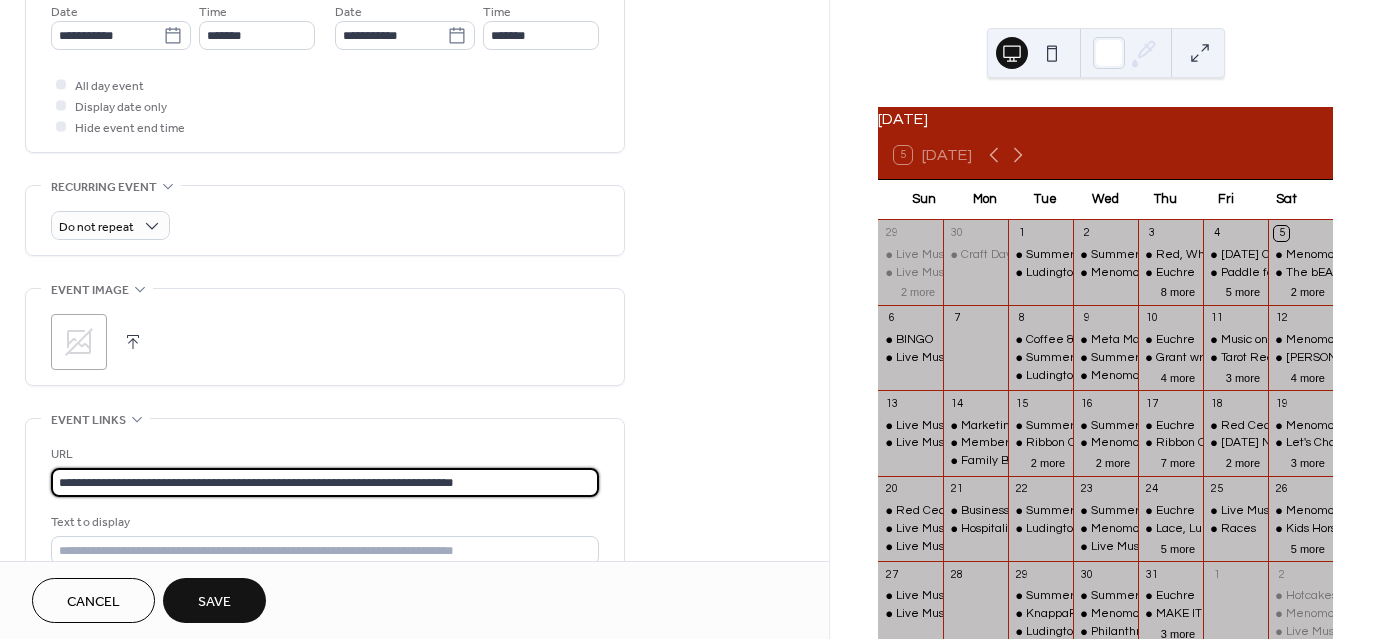 type on "**********" 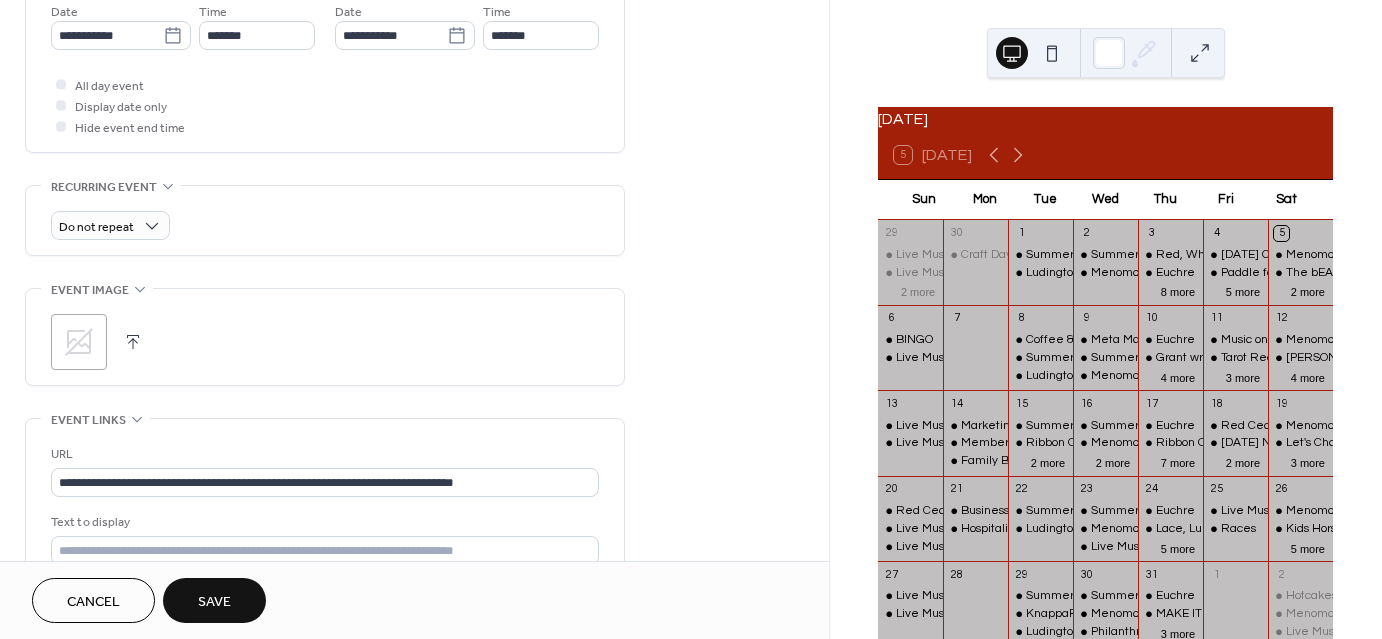 click on "Save" at bounding box center (214, 600) 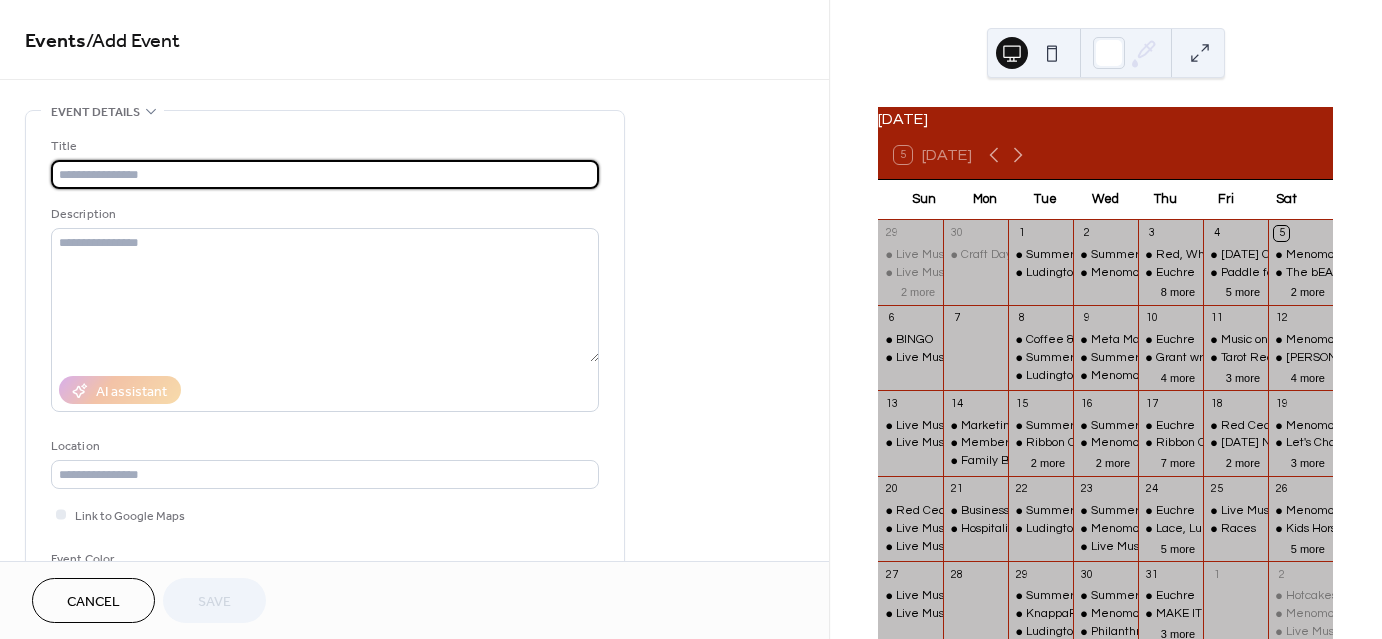 scroll, scrollTop: 0, scrollLeft: 0, axis: both 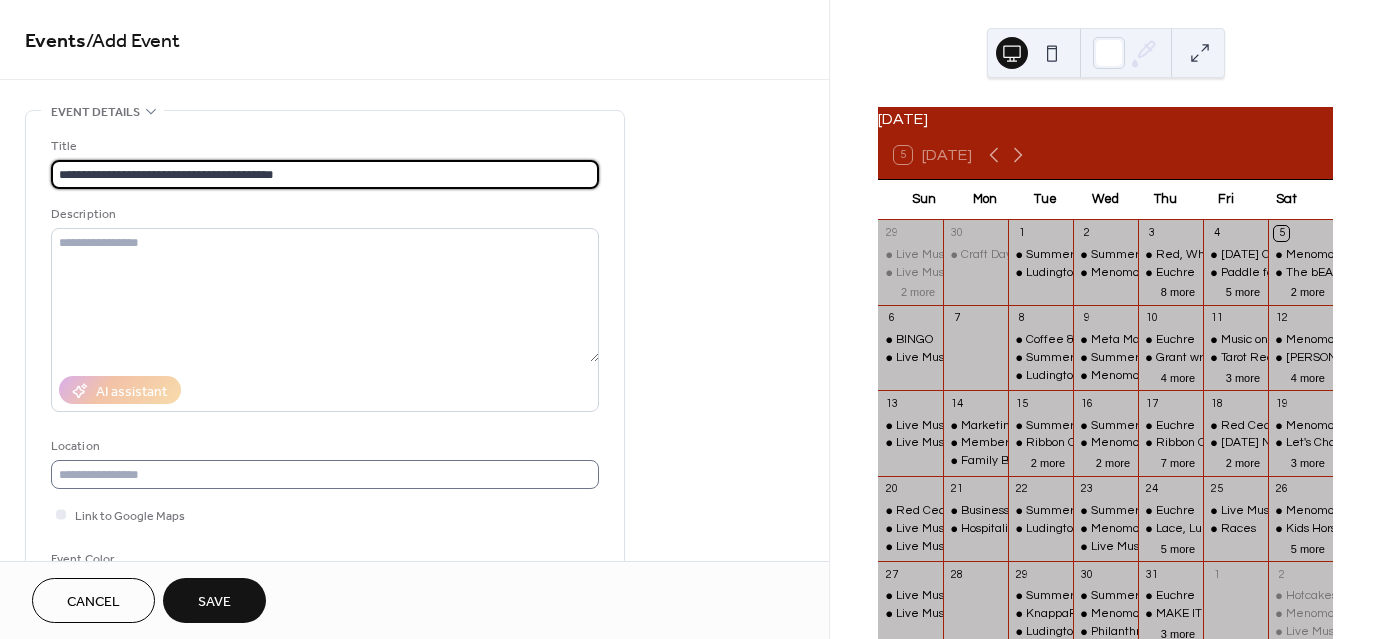 type on "**********" 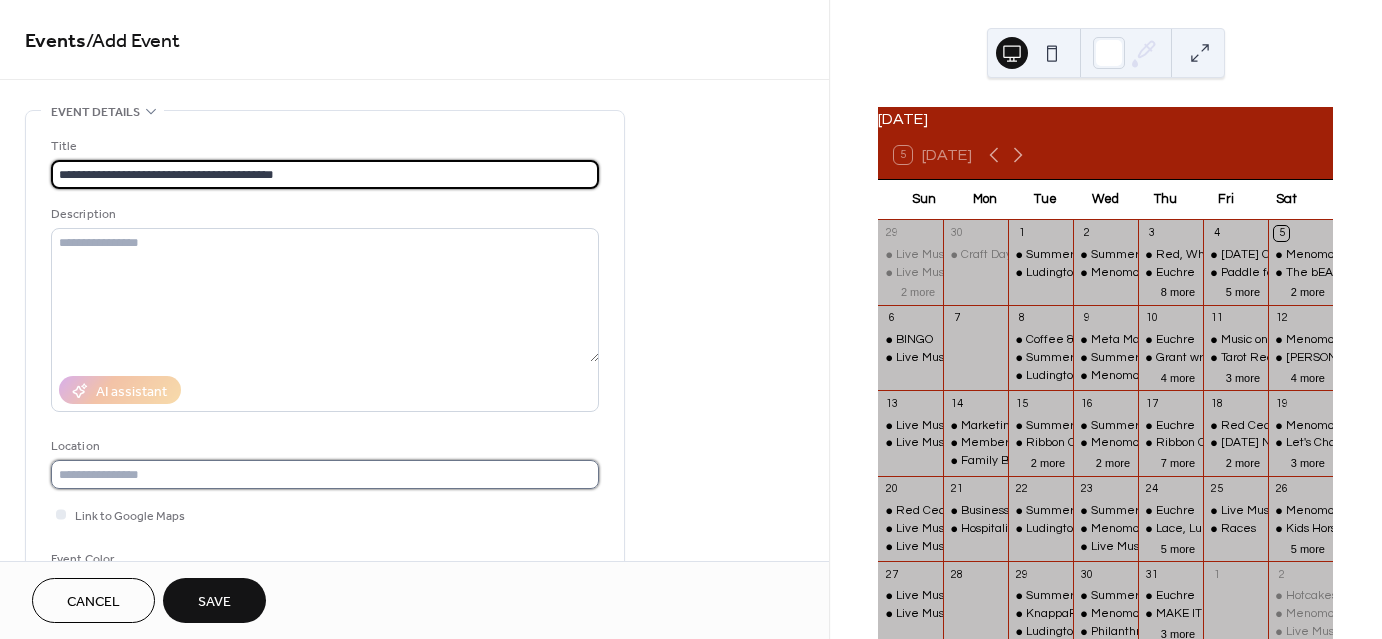 click at bounding box center (325, 474) 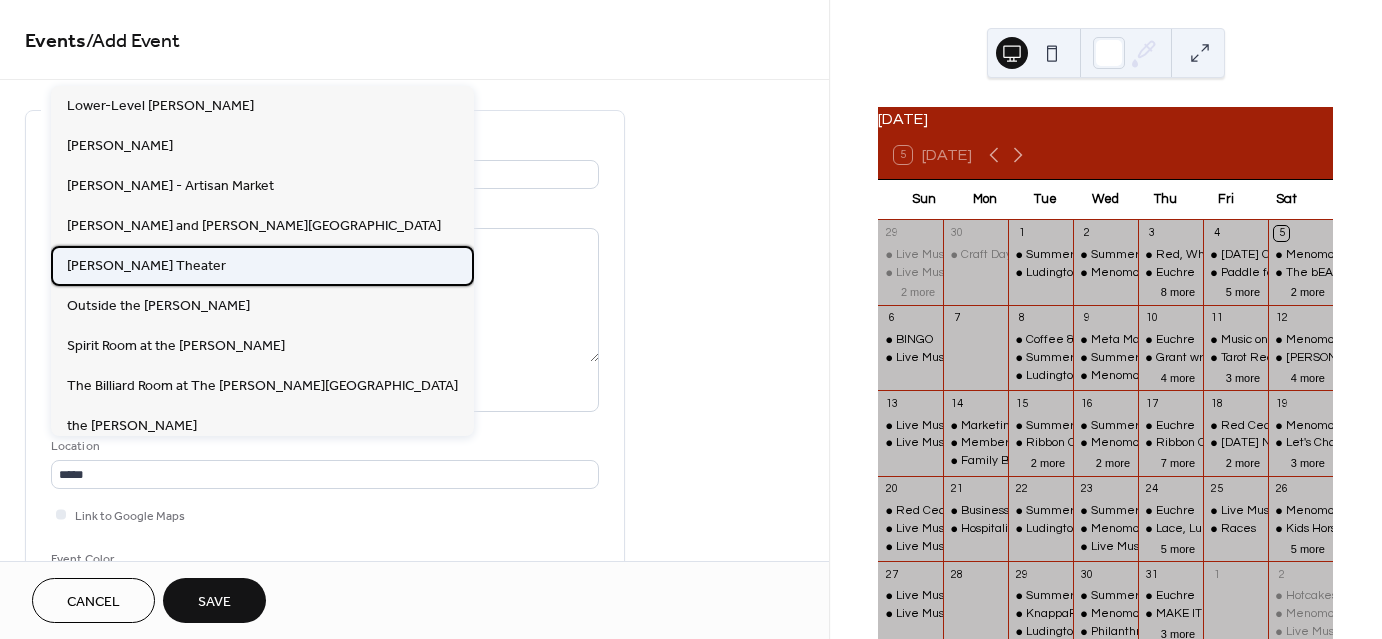 click on "[PERSON_NAME] Theater" at bounding box center (146, 265) 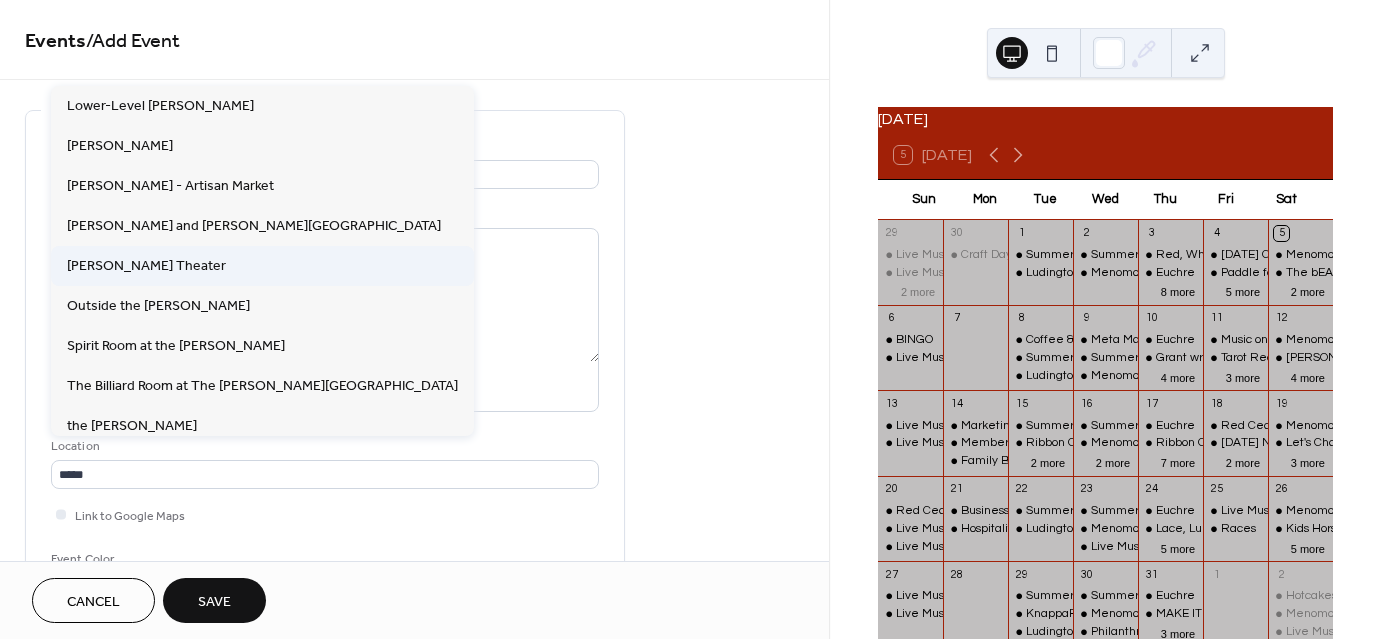 type on "**********" 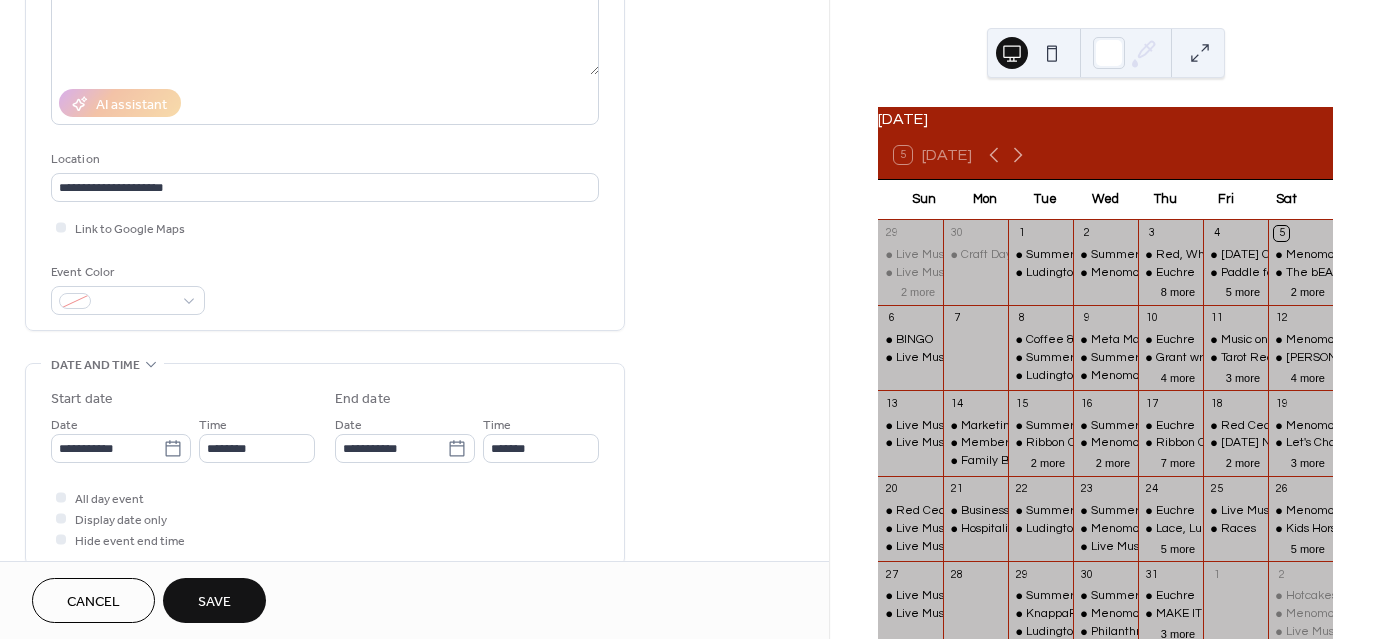 scroll, scrollTop: 300, scrollLeft: 0, axis: vertical 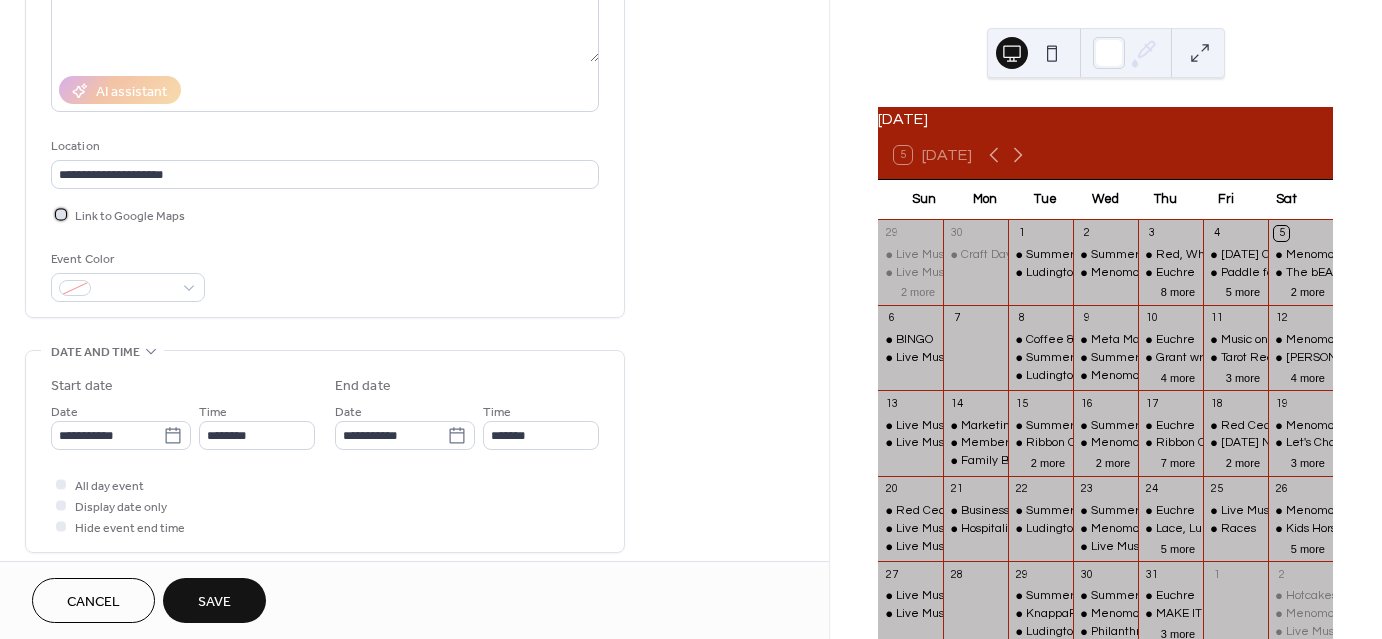 click at bounding box center (61, 214) 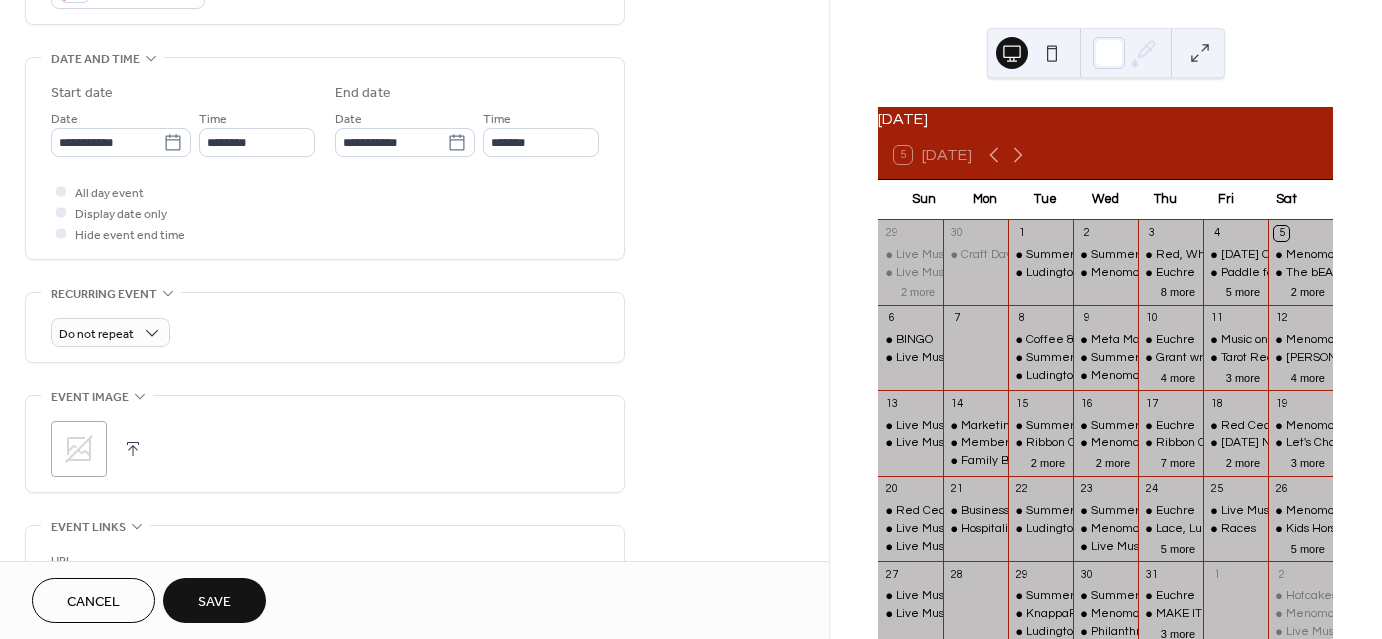 scroll, scrollTop: 600, scrollLeft: 0, axis: vertical 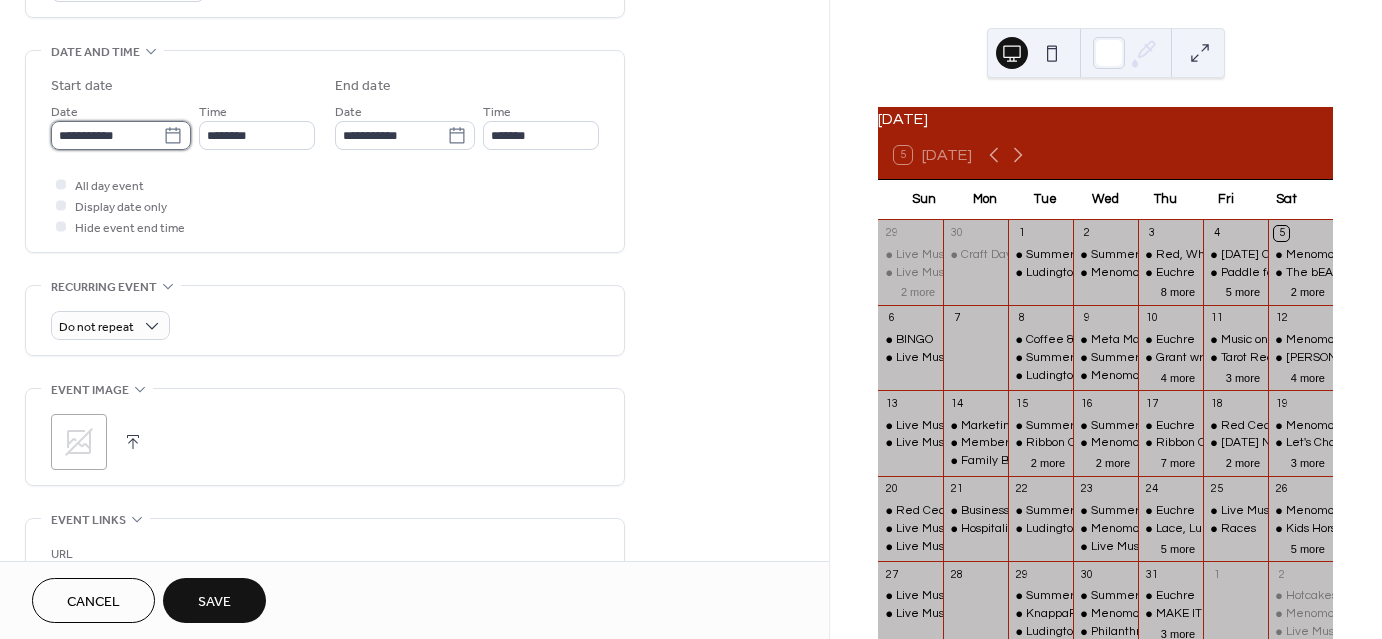 click on "**********" at bounding box center [107, 135] 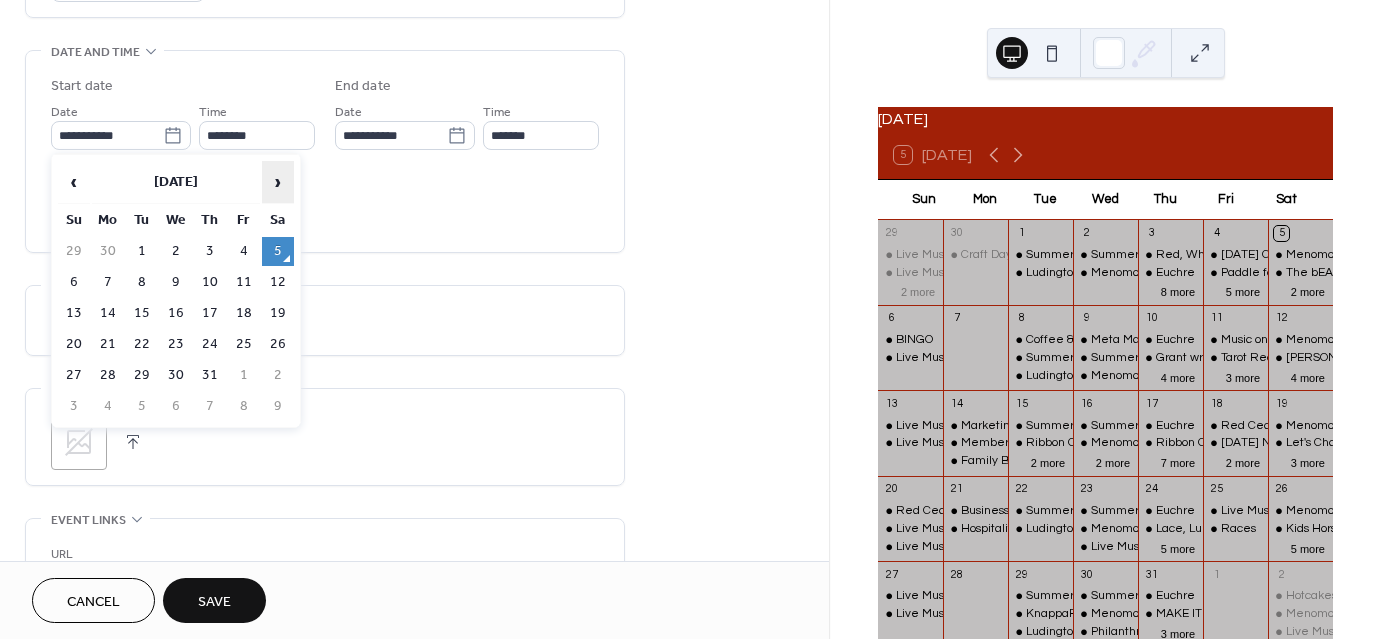 click on "›" at bounding box center [278, 182] 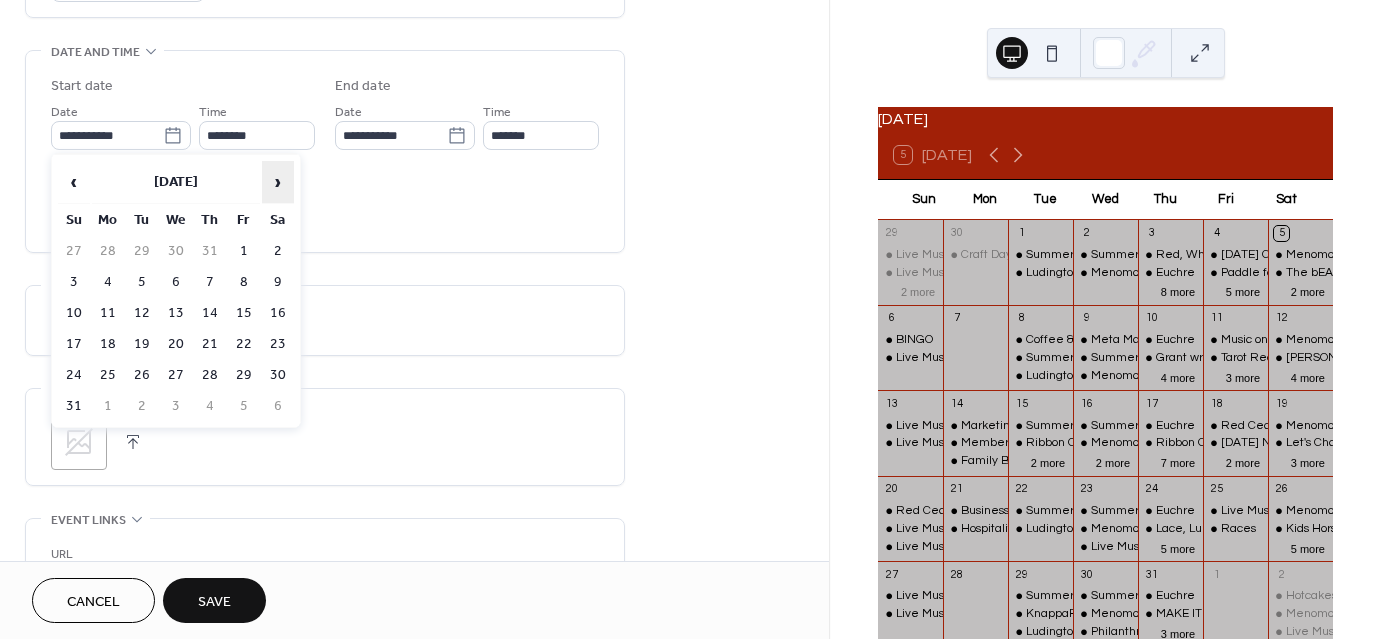click on "›" at bounding box center [278, 182] 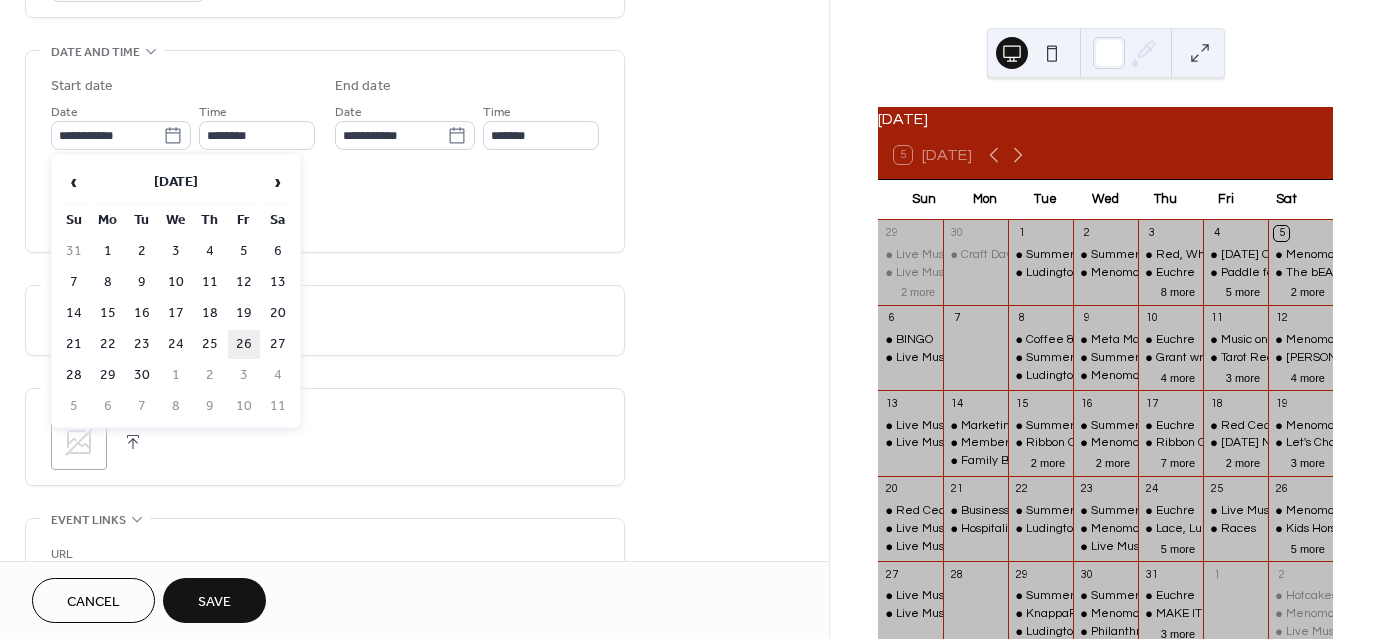 click on "26" at bounding box center [244, 344] 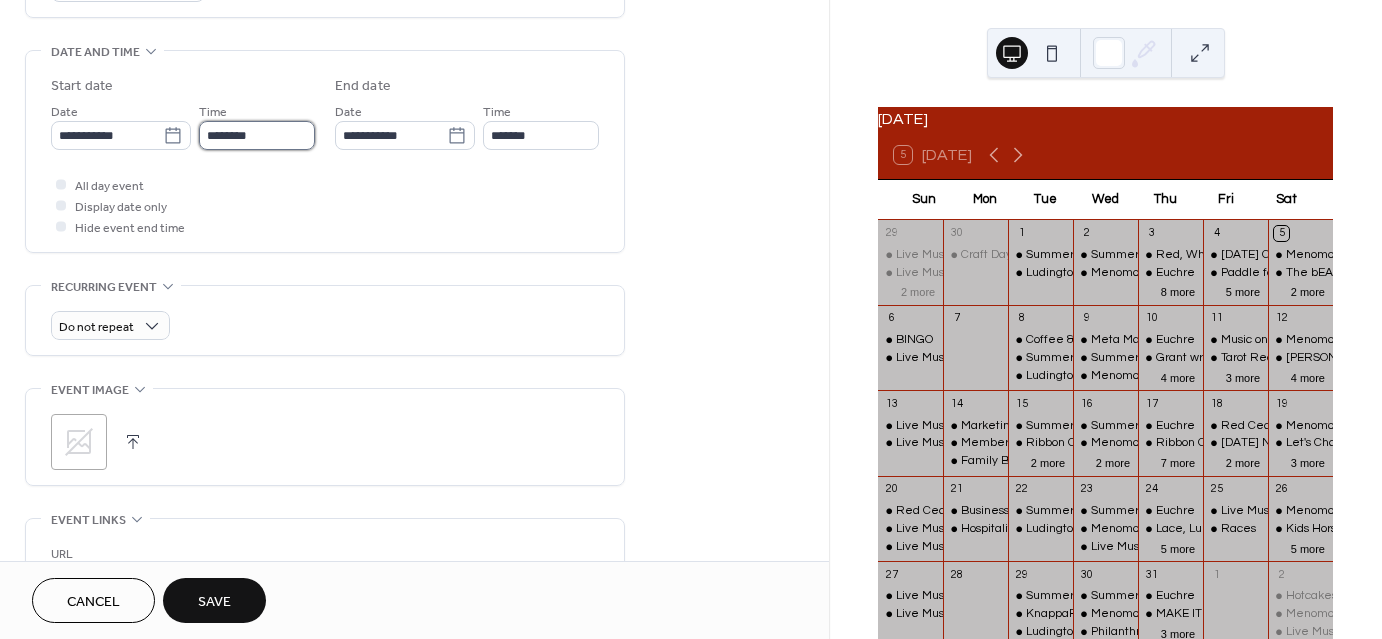 click on "********" at bounding box center [257, 135] 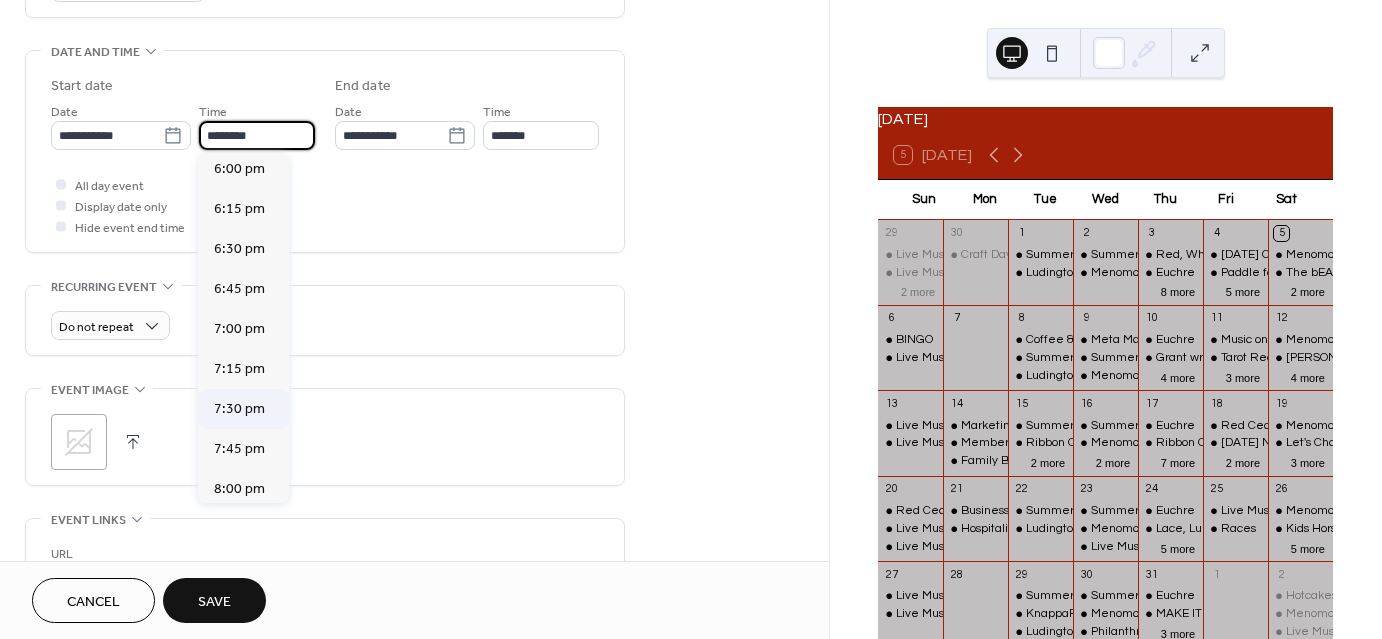 scroll, scrollTop: 2929, scrollLeft: 0, axis: vertical 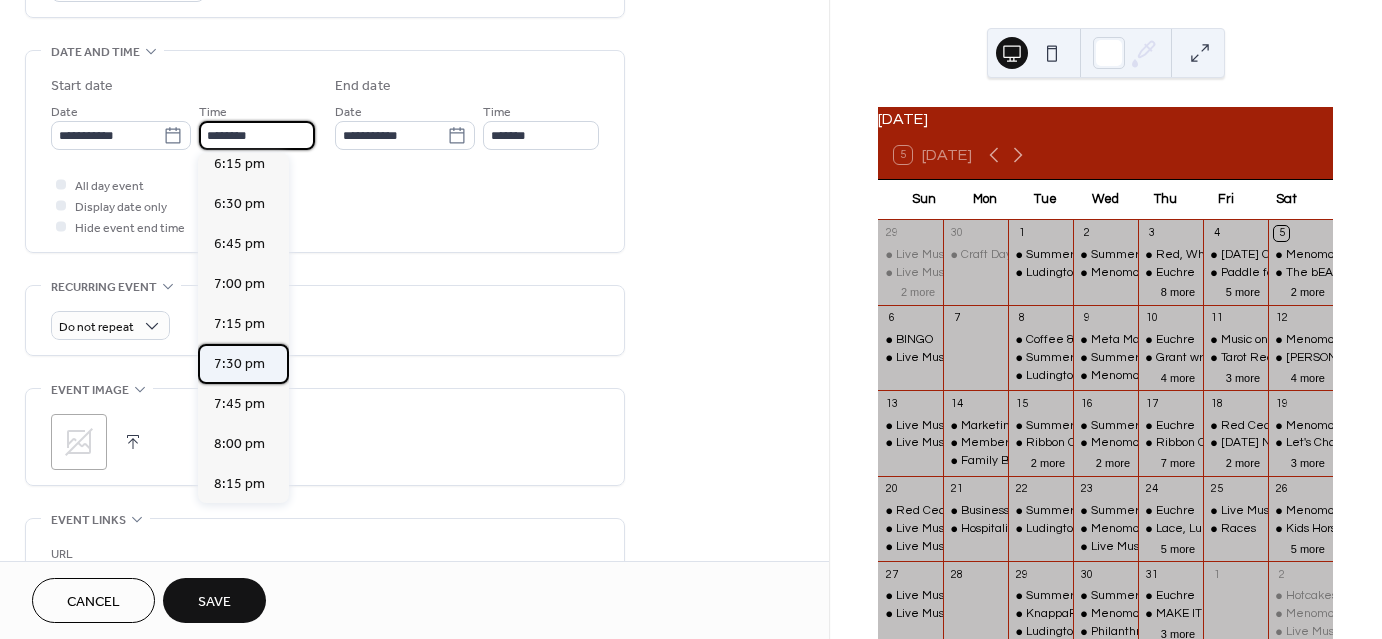 click on "7:30 pm" at bounding box center (239, 364) 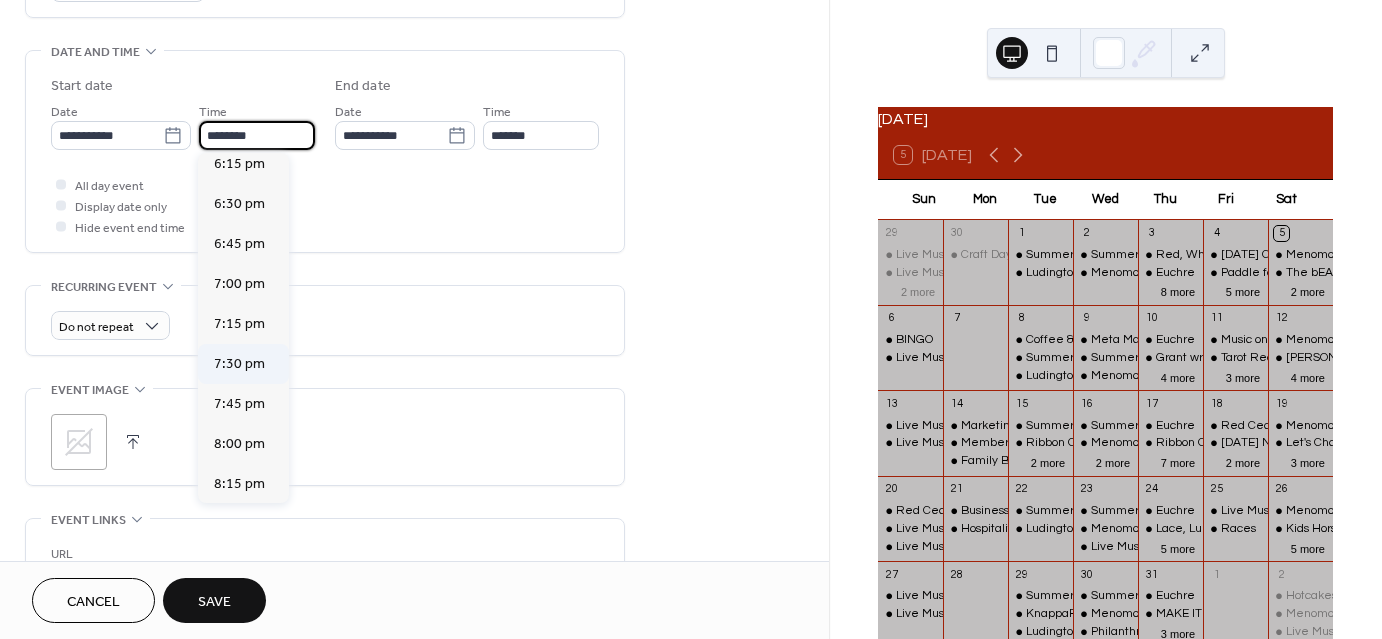 type on "*******" 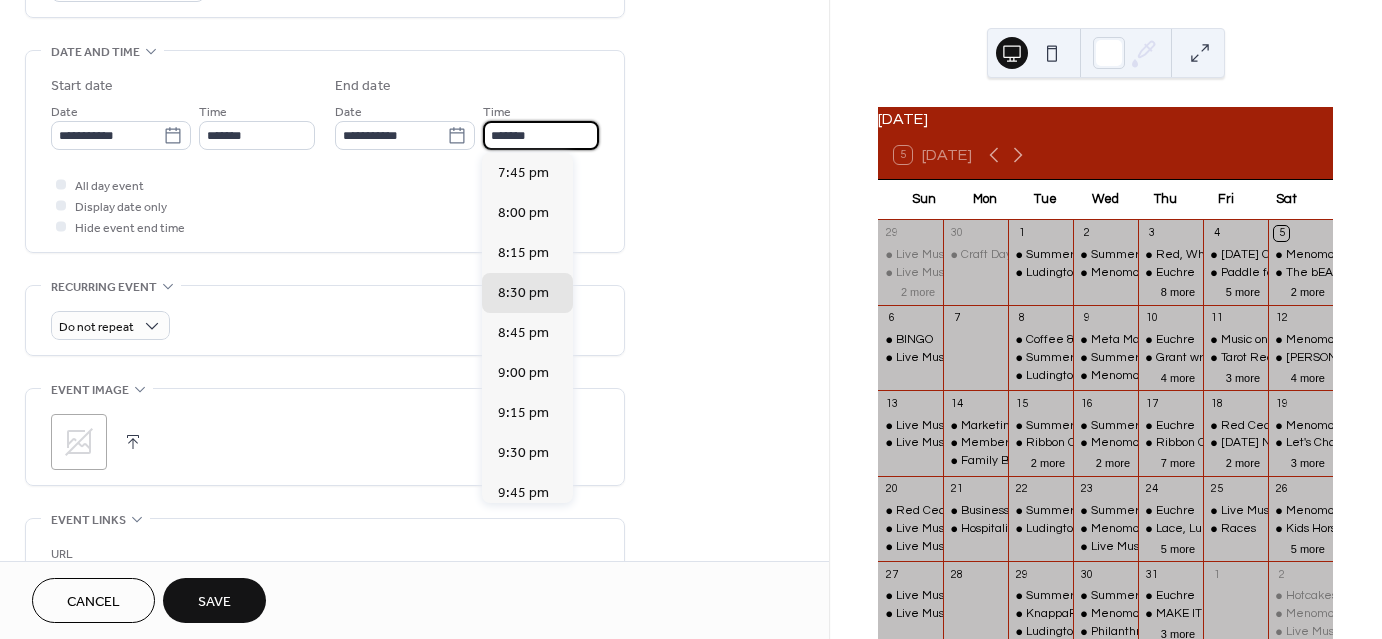 drag, startPoint x: 550, startPoint y: 137, endPoint x: 553, endPoint y: 148, distance: 11.401754 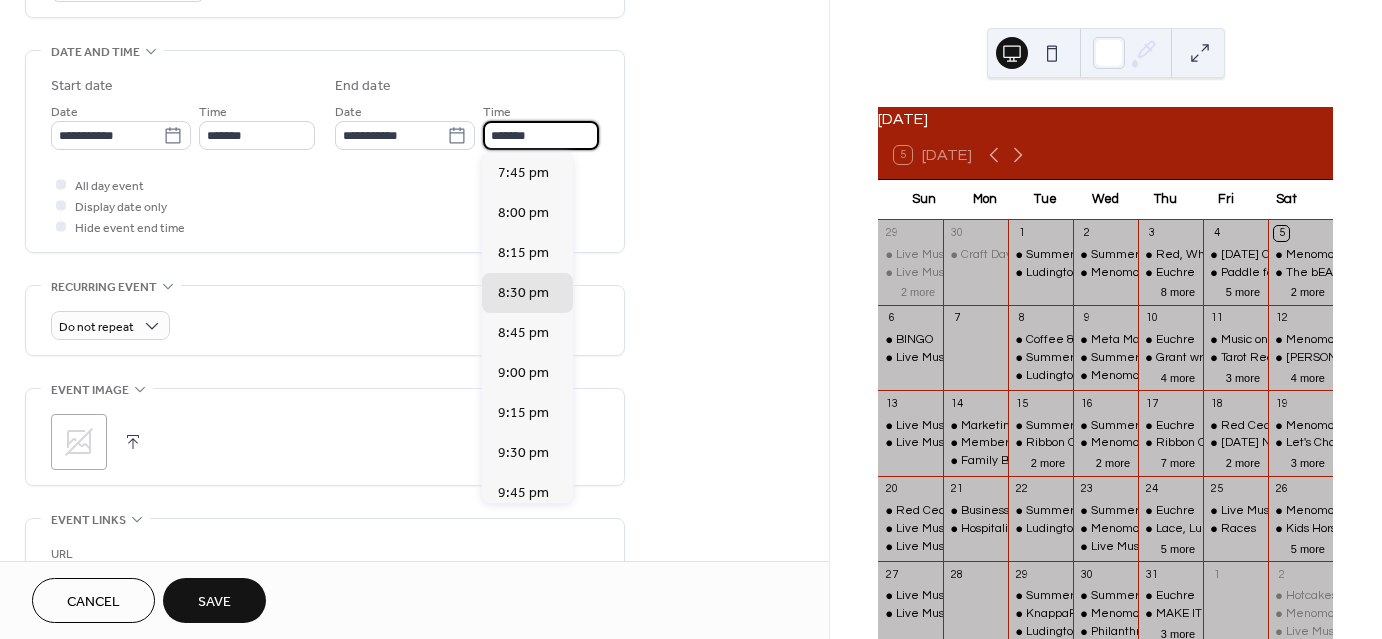 click on "*******" at bounding box center (541, 135) 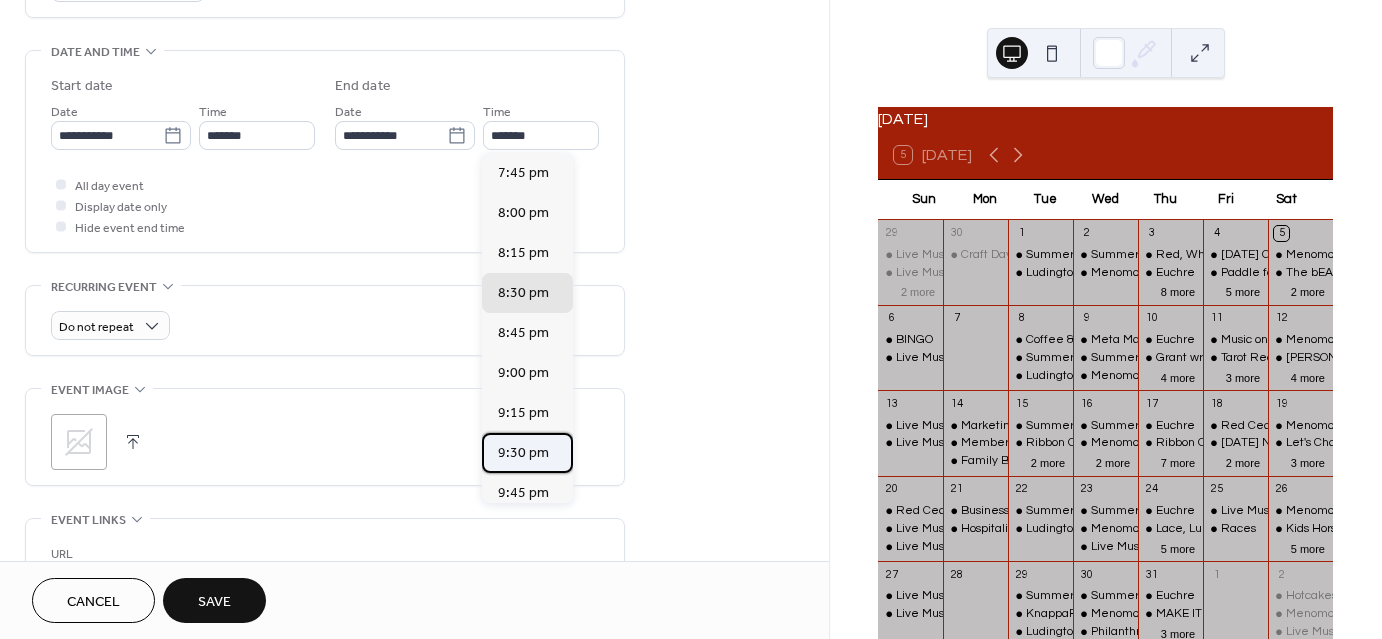 click on "9:30 pm" at bounding box center [523, 453] 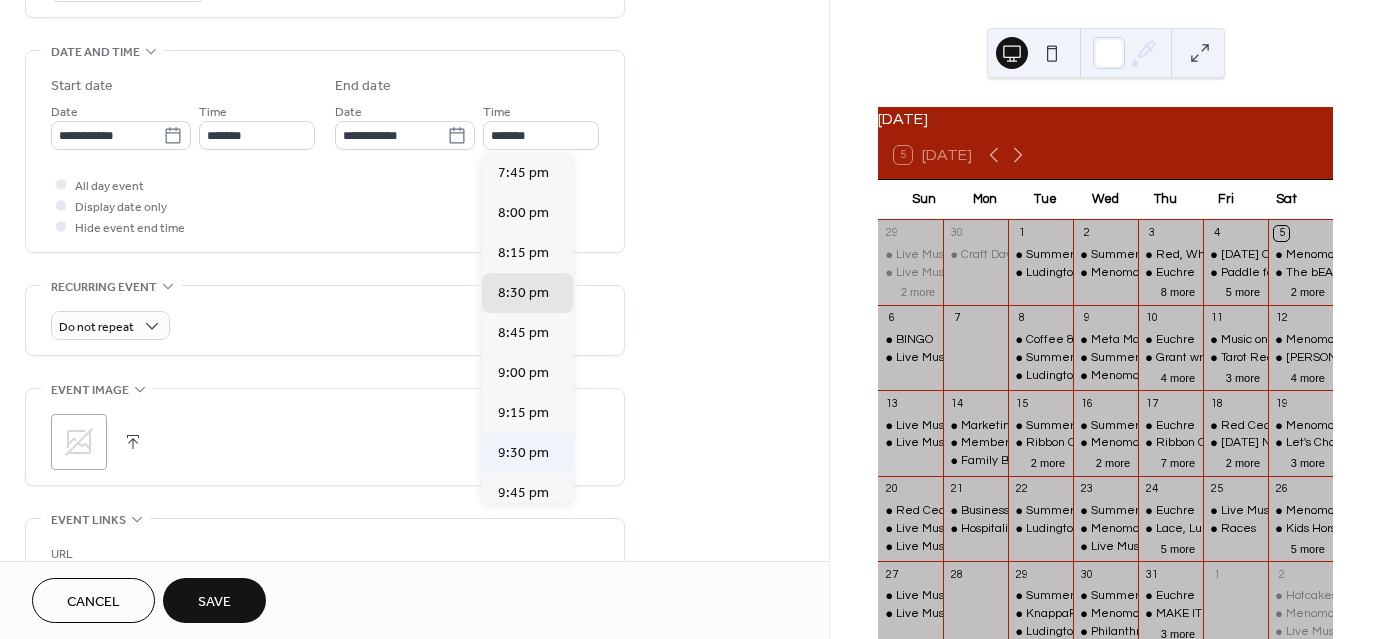 type on "*******" 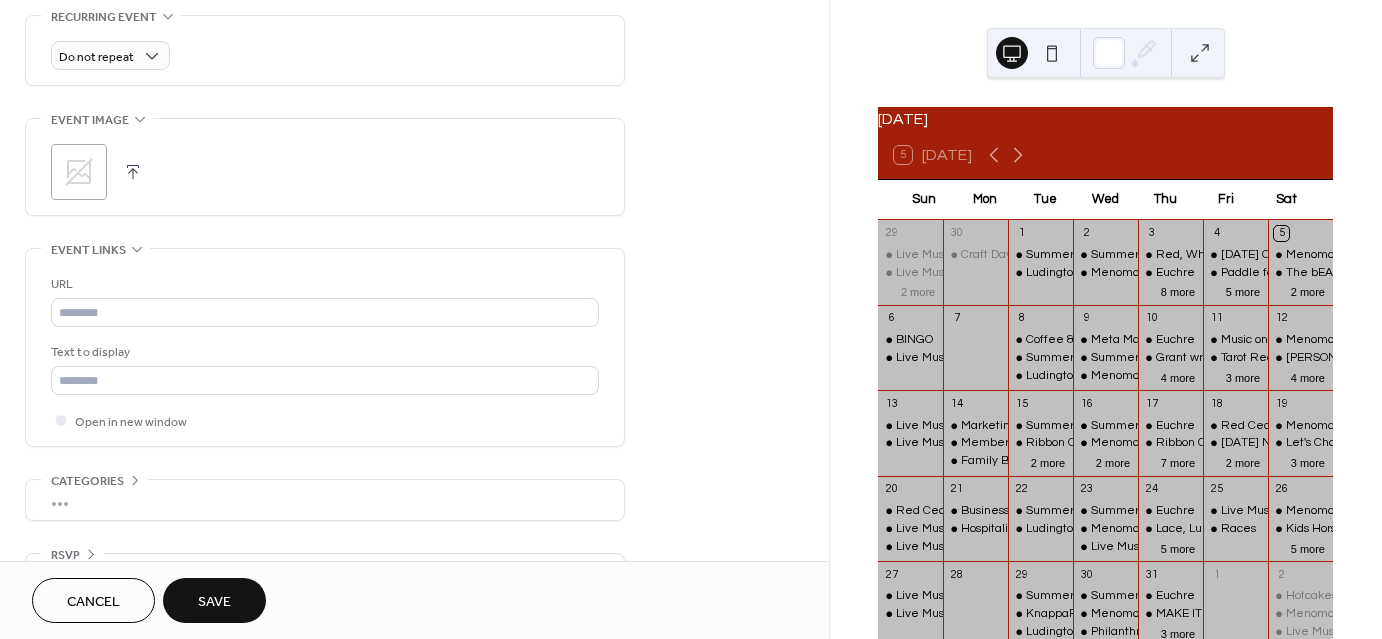 scroll, scrollTop: 900, scrollLeft: 0, axis: vertical 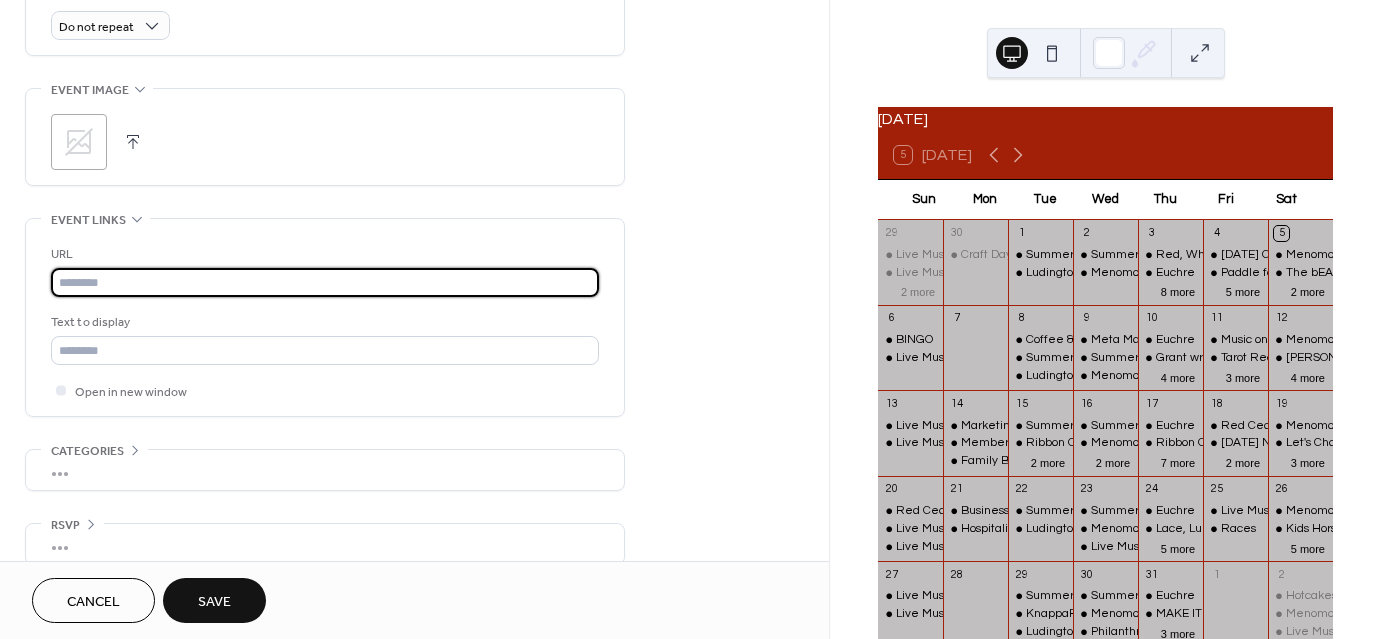 paste on "**********" 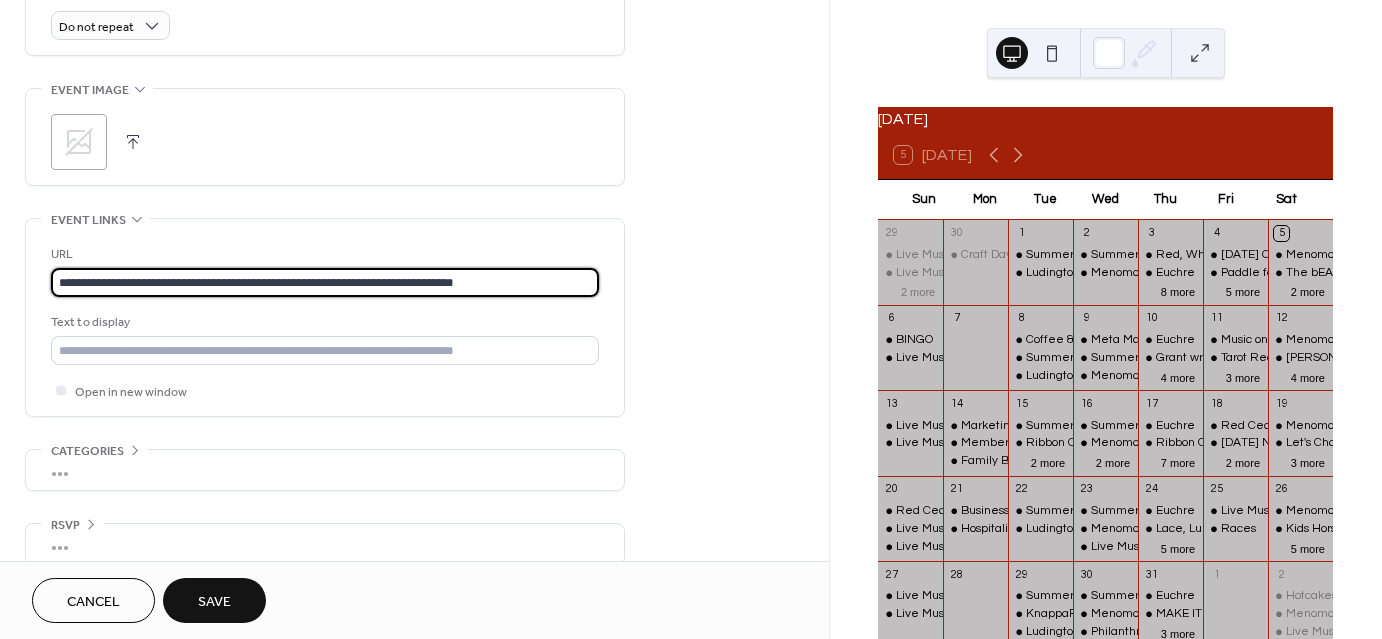 type on "**********" 